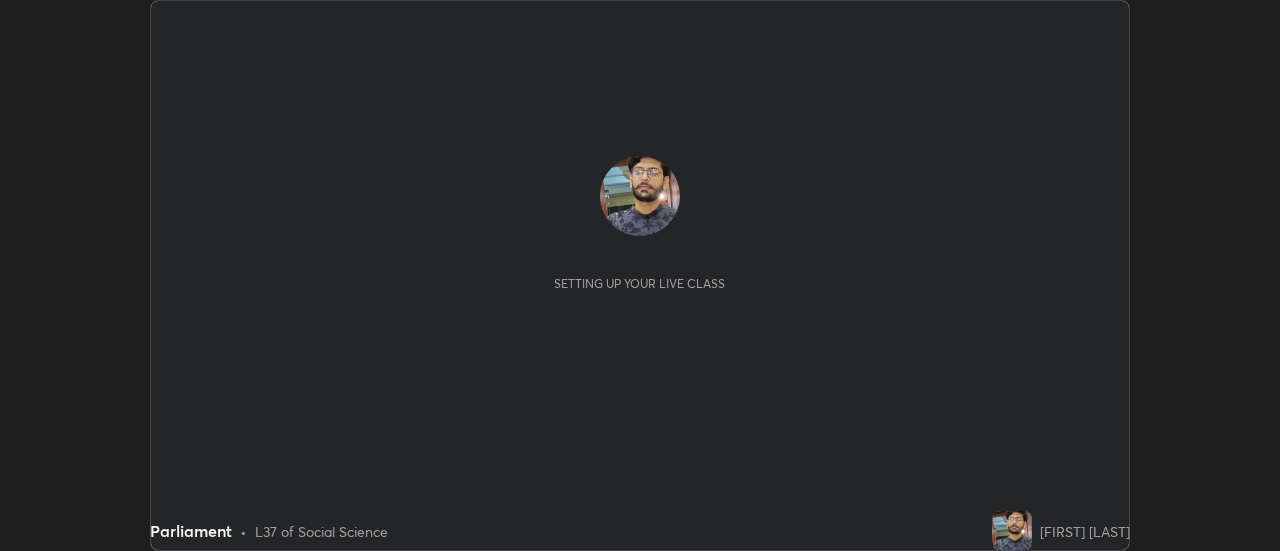 scroll, scrollTop: 0, scrollLeft: 0, axis: both 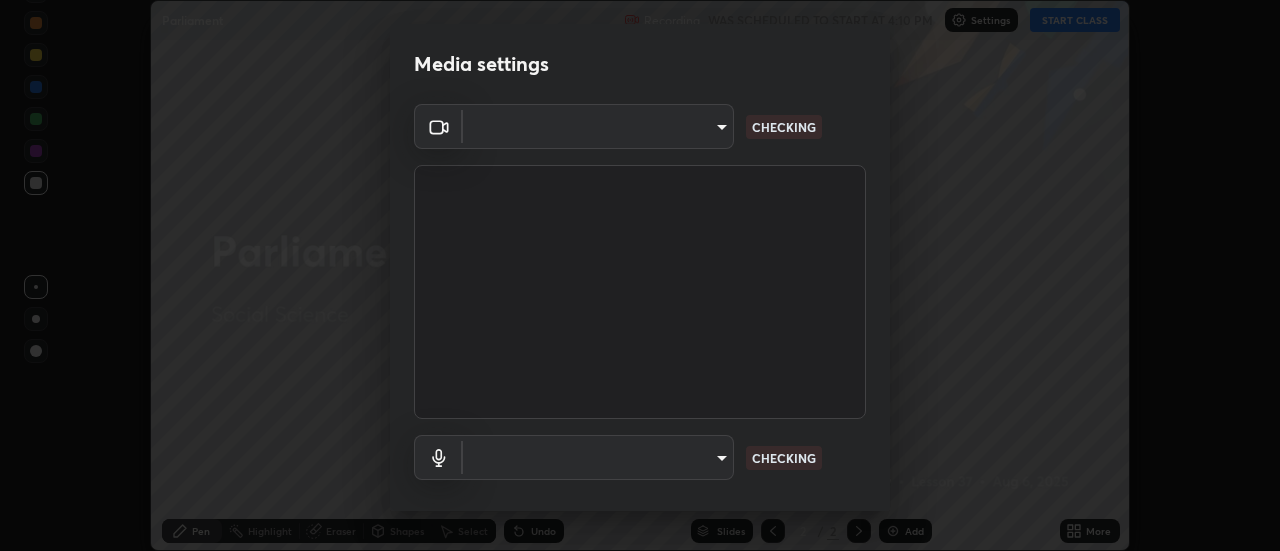 type on "0ade6c1a2b09329684cd28a63f80ec040423d12f5d12a0ebf447b2472701ef61" 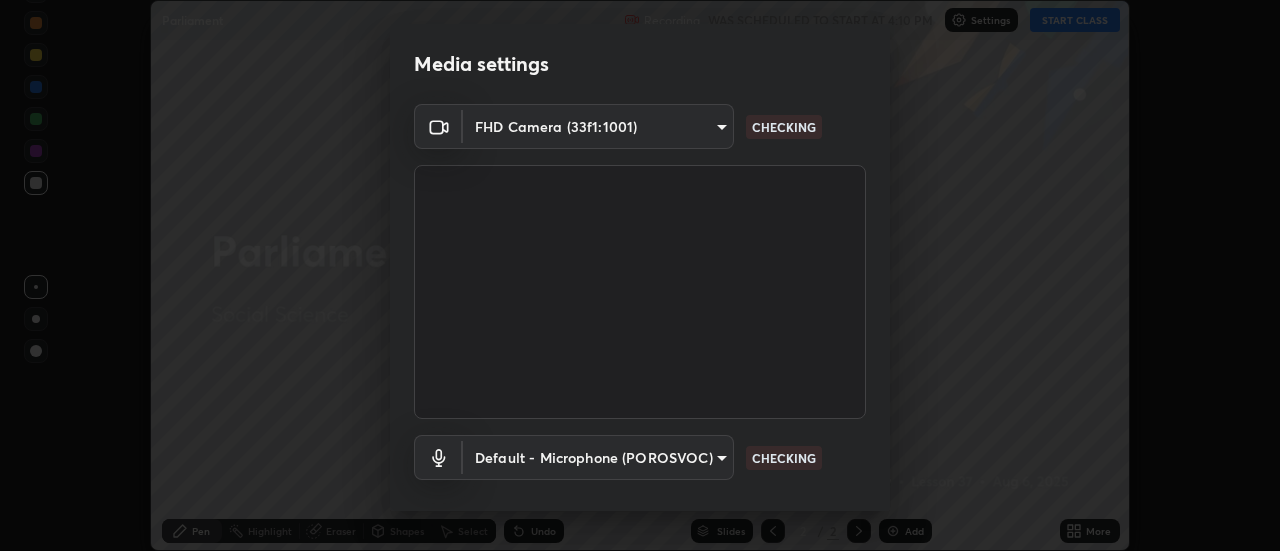 click on "Erase all Parliament Recording WAS SCHEDULED TO START AT  4:10 PM Settings START CLASS Setting up your live class Parliament • L37 of Social Science [FIRST] [LAST] Pen Highlight Eraser Shapes Select Undo Slides 2 / 2 Add More No doubts shared Encourage your learners to ask a doubt for better clarity Report an issue Reason for reporting Buffering Chat not working Audio - Video sync issue Educator video quality low ​ Attach an image Report Media settings FHD Camera (33f1:1001) 0ade6c1a2b09329684cd28a63f80ec040423d12f5d12a0ebf447b2472701ef61 CHECKING Default - Microphone (POROSVOC) default CHECKING 1 / 5 Next" at bounding box center [640, 275] 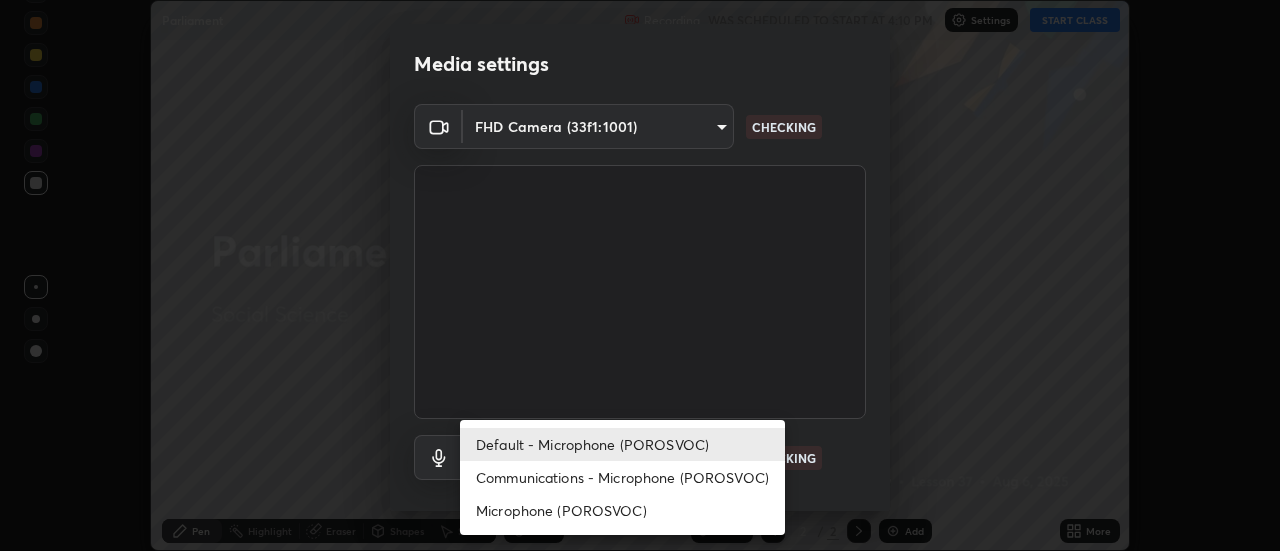 click on "Default - Microphone (POROSVOC)" at bounding box center [622, 444] 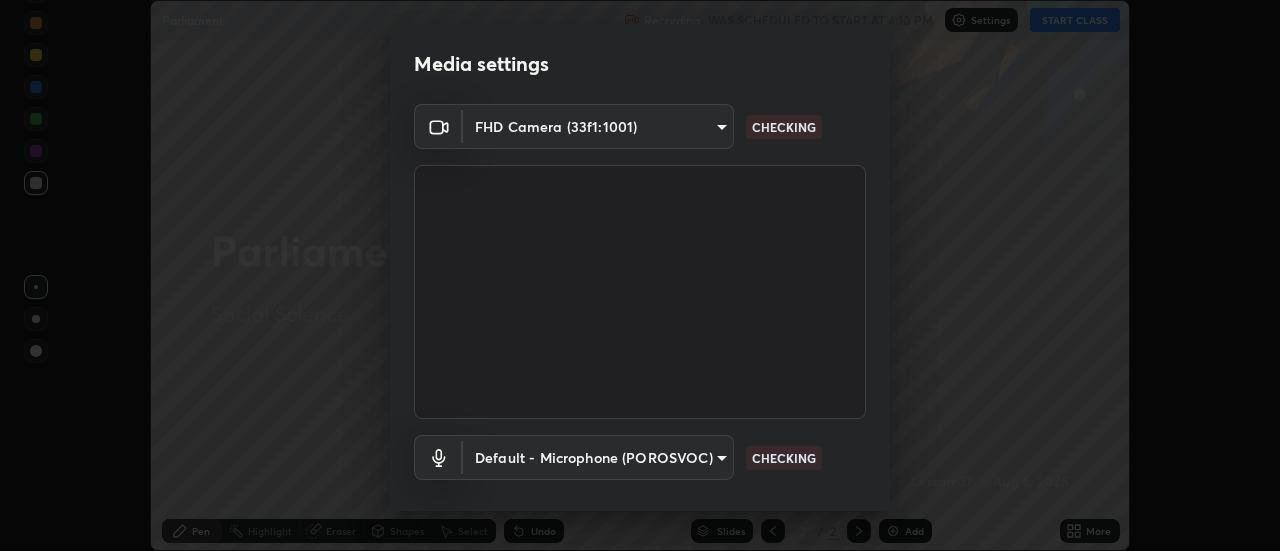 click on "Erase all Parliament Recording WAS SCHEDULED TO START AT  4:10 PM Settings START CLASS Setting up your live class Parliament • L37 of Social Science [FIRST] [LAST] Pen Highlight Eraser Shapes Select Undo Slides 2 / 2 Add More No doubts shared Encourage your learners to ask a doubt for better clarity Report an issue Reason for reporting Buffering Chat not working Audio - Video sync issue Educator video quality low ​ Attach an image Report Media settings FHD Camera (33f1:1001) 0ade6c1a2b09329684cd28a63f80ec040423d12f5d12a0ebf447b2472701ef61 CHECKING Default - Microphone (POROSVOC) default CHECKING 1 / 5 Next" at bounding box center [640, 275] 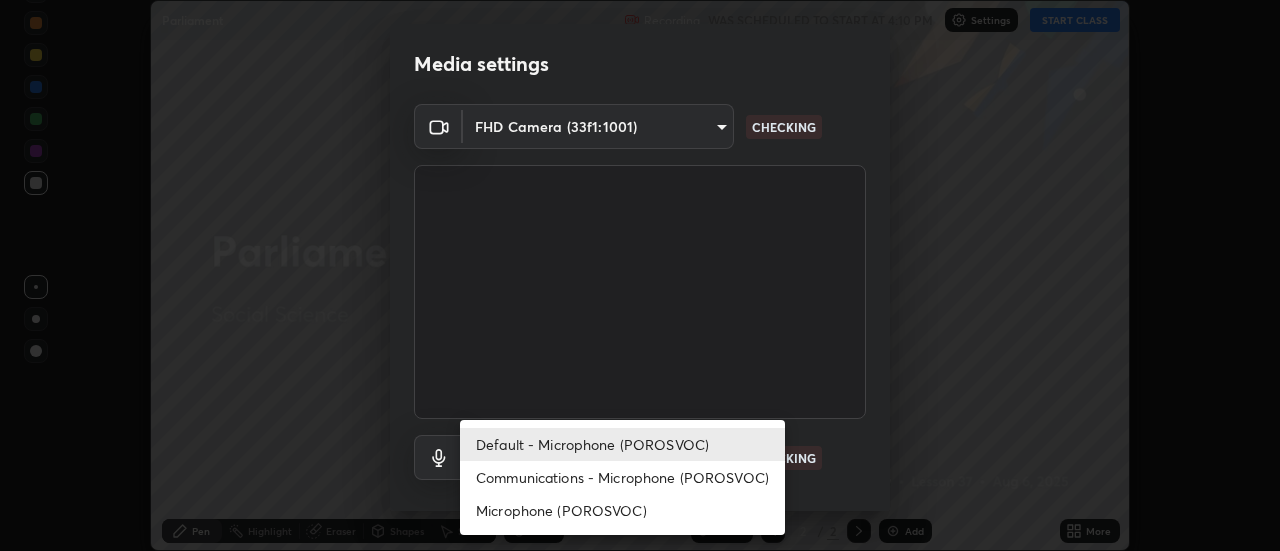 click on "Default - Microphone (POROSVOC)" at bounding box center (622, 444) 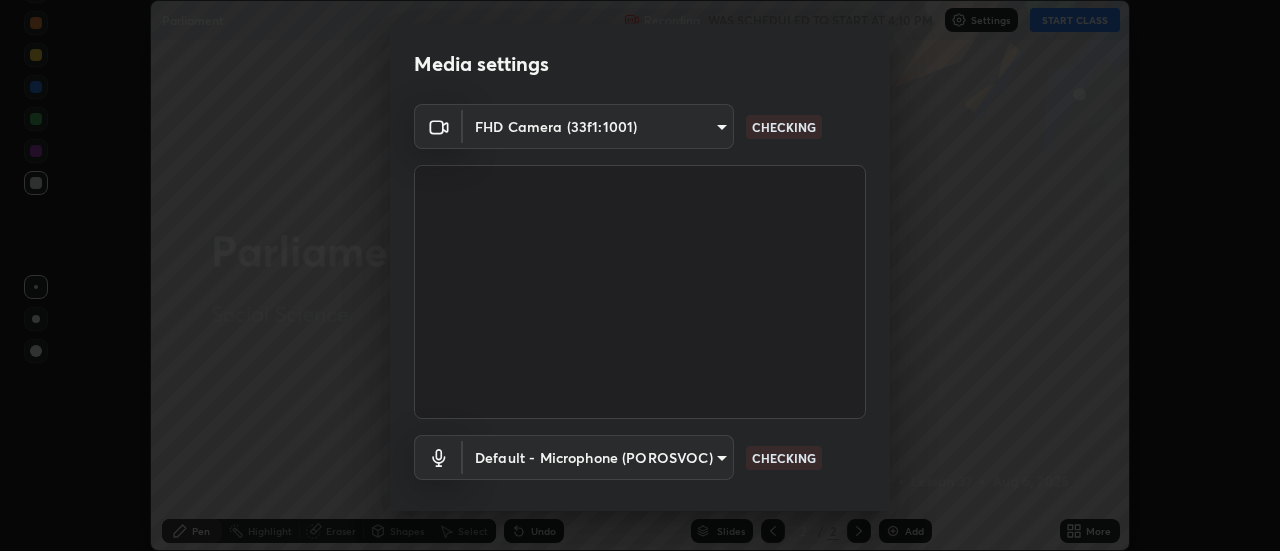 scroll, scrollTop: 105, scrollLeft: 0, axis: vertical 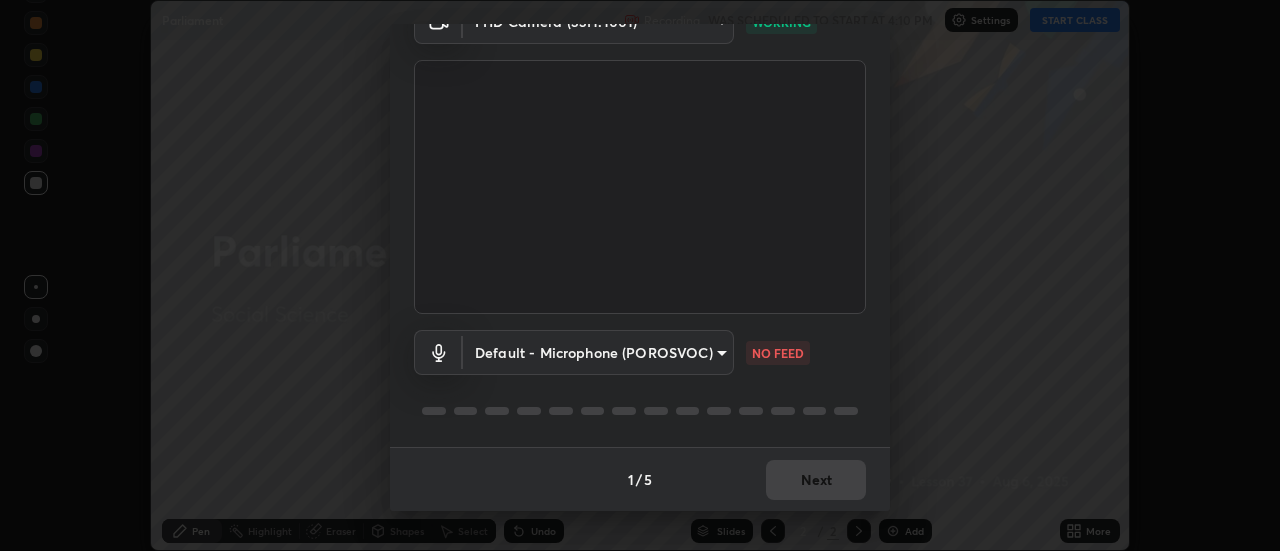 click on "Erase all Parliament Recording WAS SCHEDULED TO START AT  4:10 PM Settings START CLASS Setting up your live class Parliament • L37 of Social Science [FIRST] [LAST] Pen Highlight Eraser Shapes Select Undo Slides 2 / 2 Add More No doubts shared Encourage your learners to ask a doubt for better clarity Report an issue Reason for reporting Buffering Chat not working Audio - Video sync issue Educator video quality low ​ Attach an image Report Media settings FHD Camera (33f1:1001) 0ade6c1a2b09329684cd28a63f80ec040423d12f5d12a0ebf447b2472701ef61 WORKING Default - Microphone (POROSVOC) default NO FEED 1 / 5 Next" at bounding box center (640, 275) 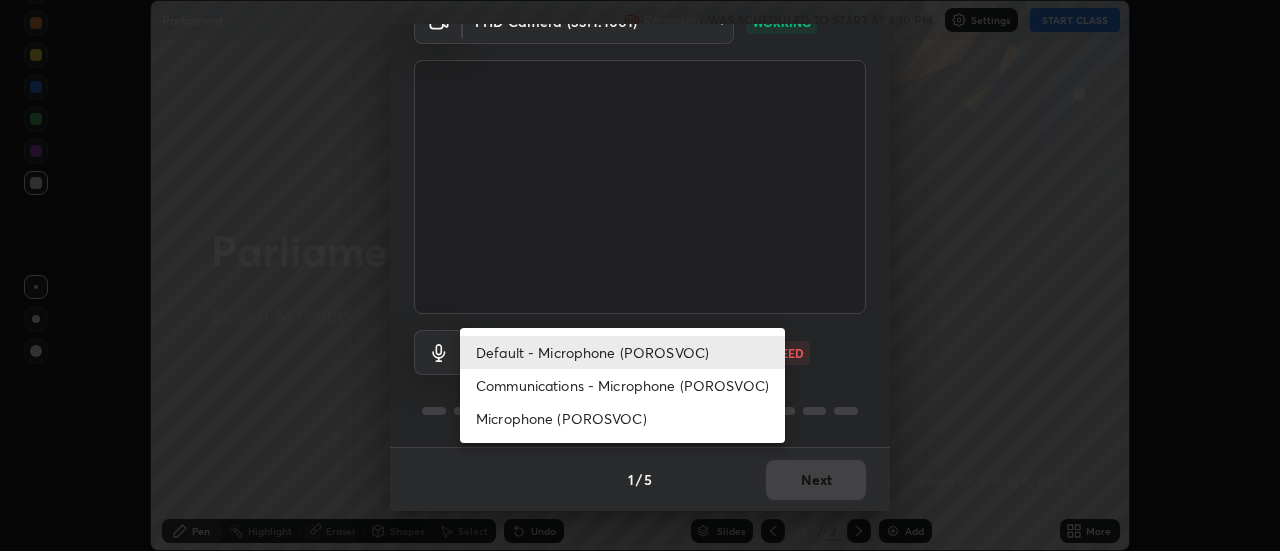 click on "Communications - Microphone (POROSVOC)" at bounding box center (622, 385) 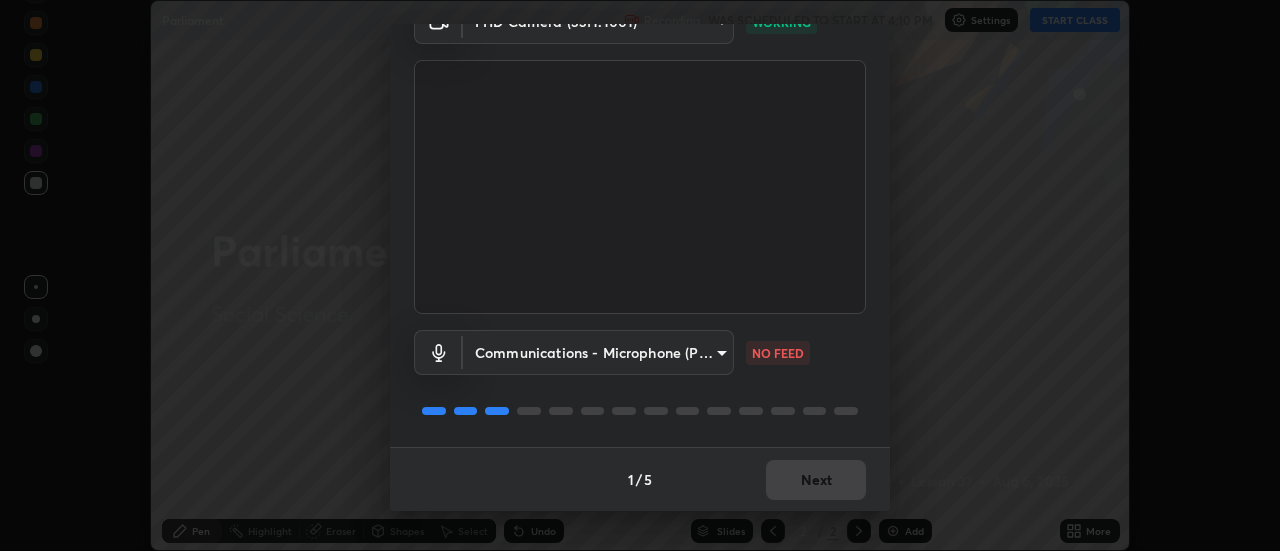 click on "Erase all Parliament Recording WAS SCHEDULED TO START AT  4:10 PM Settings START CLASS Setting up your live class Parliament • L37 of Social Science [FIRST] [LAST] Pen Highlight Eraser Shapes Select Undo Slides 2 / 2 Add More No doubts shared Encourage your learners to ask a doubt for better clarity Report an issue Reason for reporting Buffering Chat not working Audio - Video sync issue Educator video quality low ​ Attach an image Report Media settings FHD Camera (33f1:1001) 0ade6c1a2b09329684cd28a63f80ec040423d12f5d12a0ebf447b2472701ef61 WORKING Communications - Microphone (POROSVOC) communications NO FEED 1 / 5 Next" at bounding box center [640, 275] 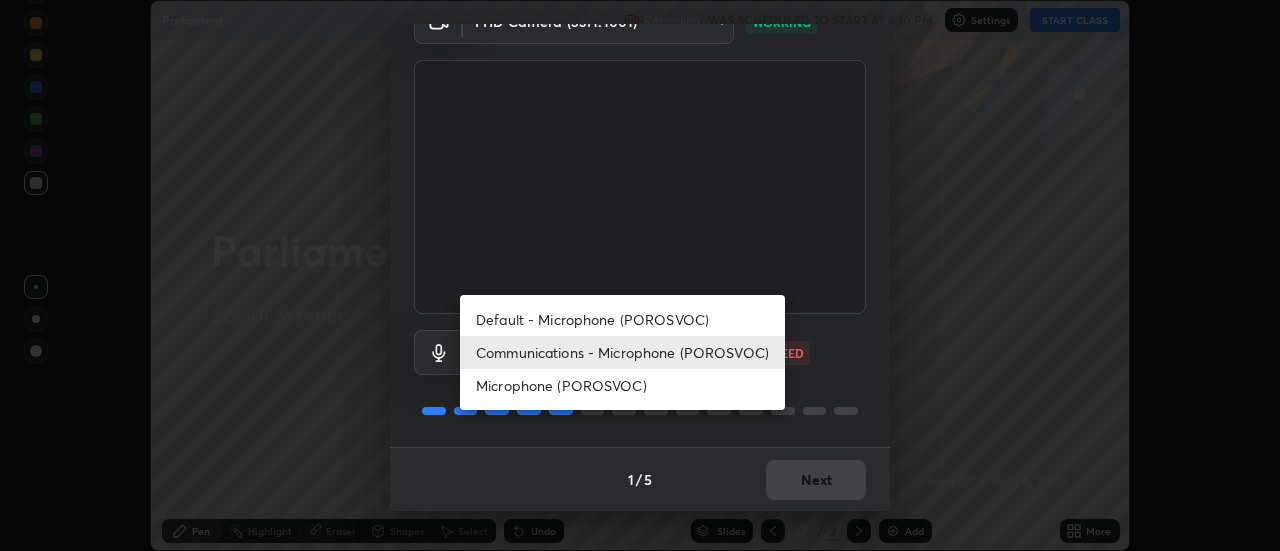 click on "Default - Microphone (POROSVOC)" at bounding box center [622, 319] 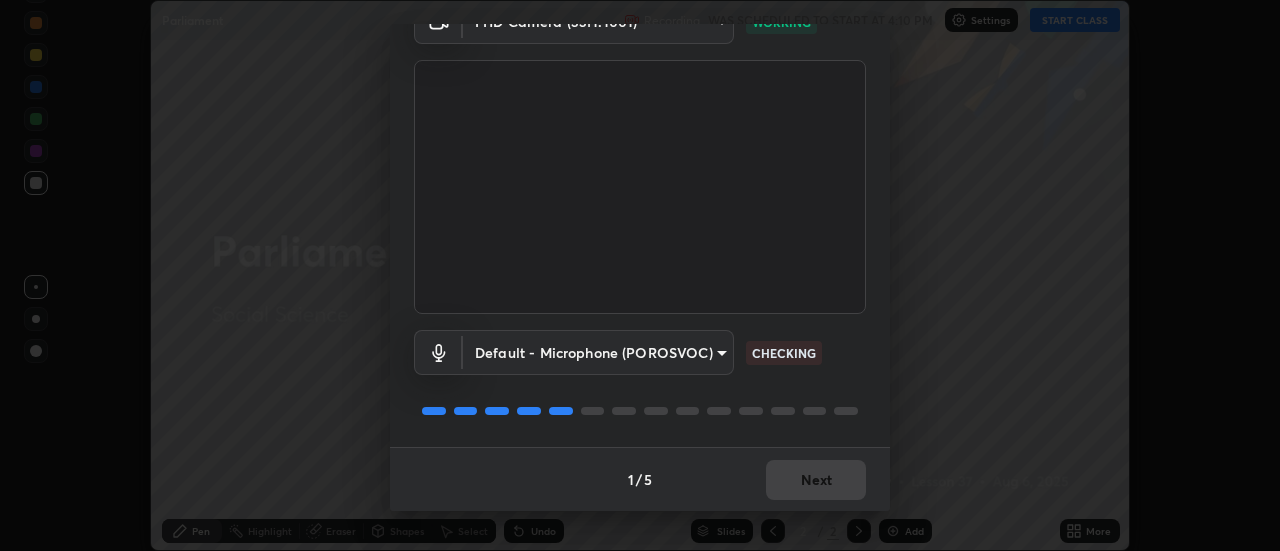 type on "default" 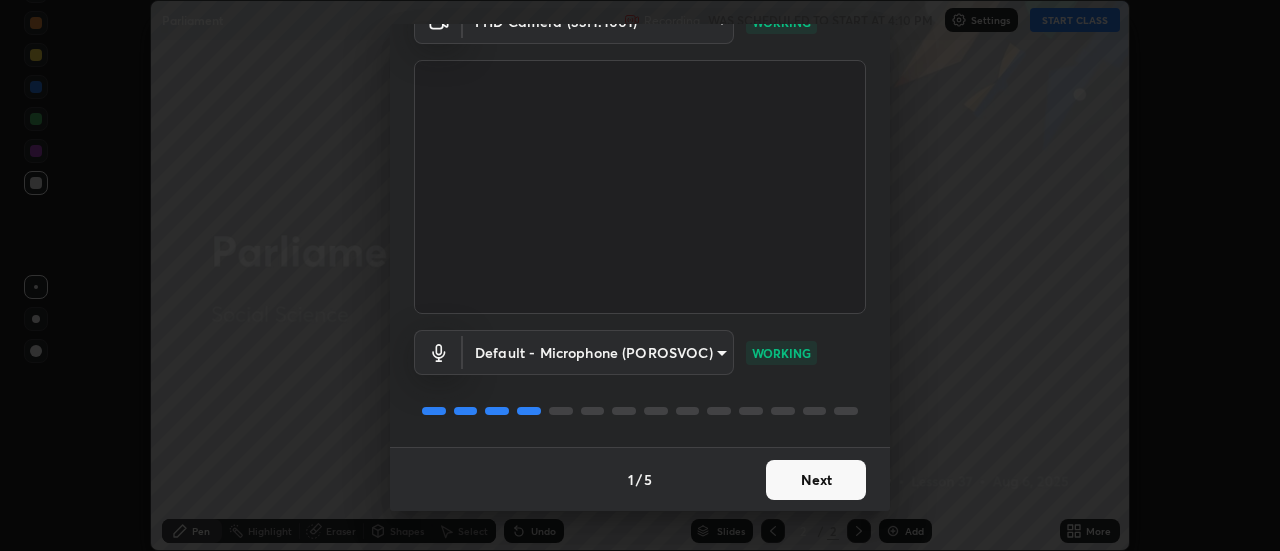 click on "Next" at bounding box center [816, 480] 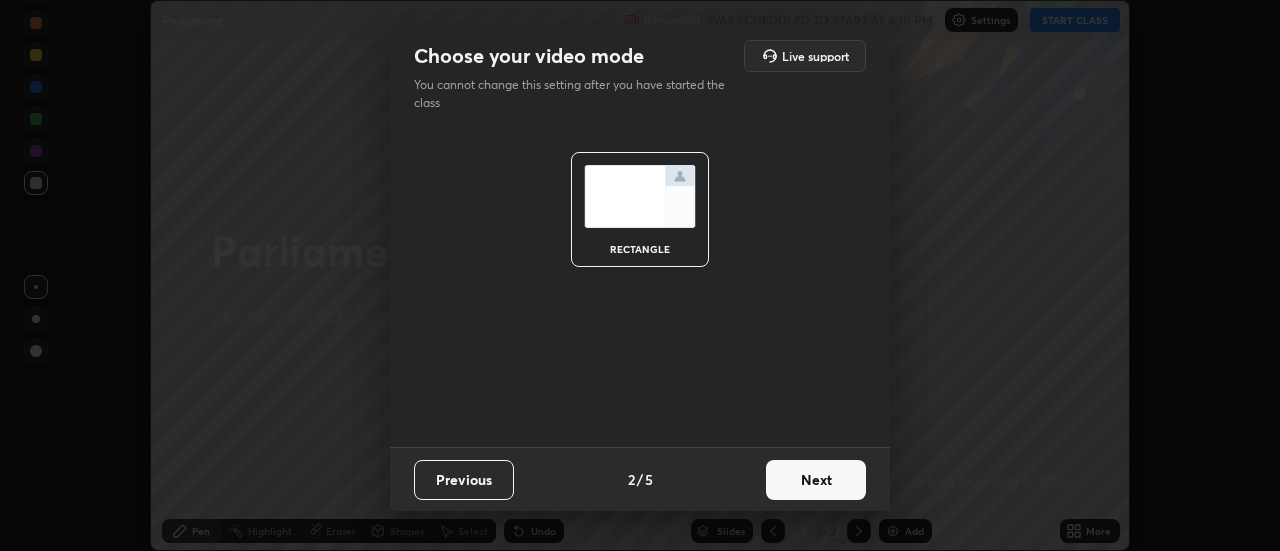 scroll, scrollTop: 0, scrollLeft: 0, axis: both 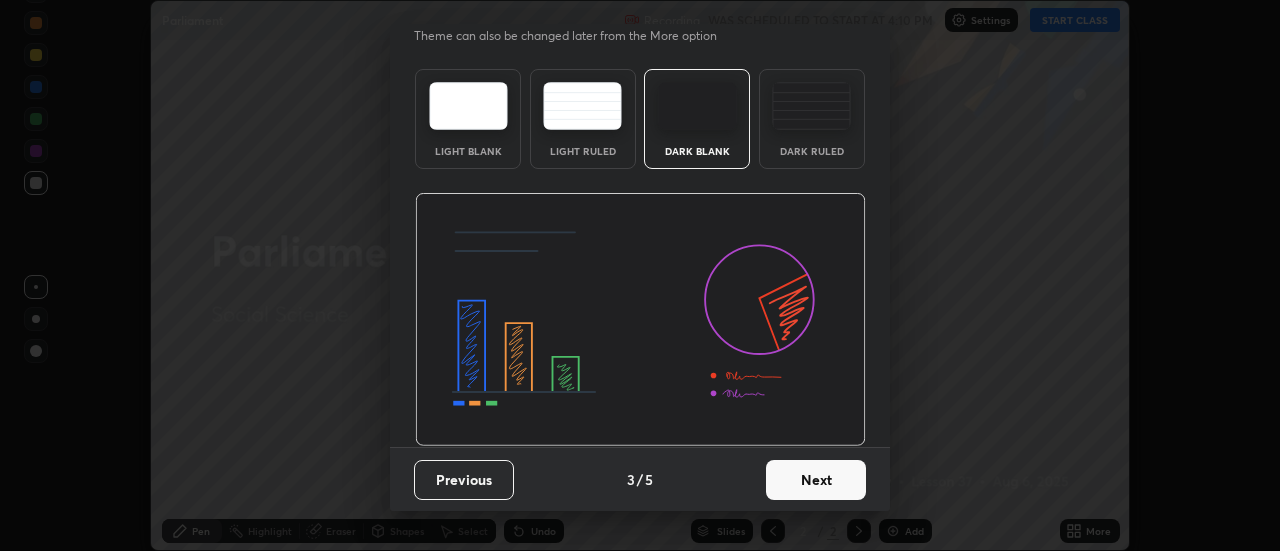 click on "Next" at bounding box center (816, 480) 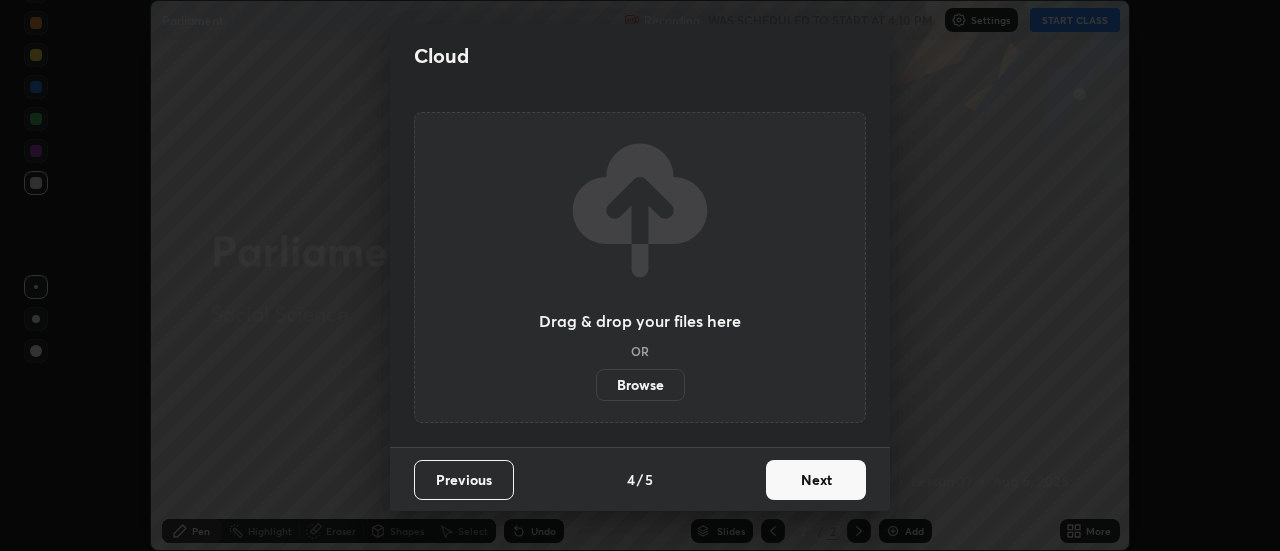 scroll, scrollTop: 0, scrollLeft: 0, axis: both 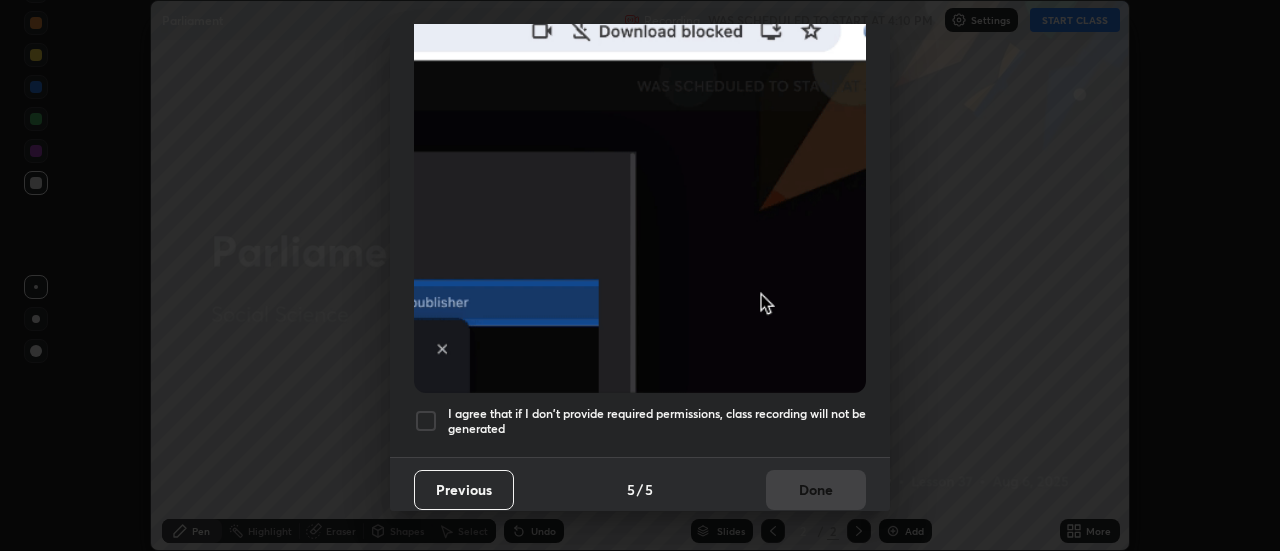 click at bounding box center (426, 421) 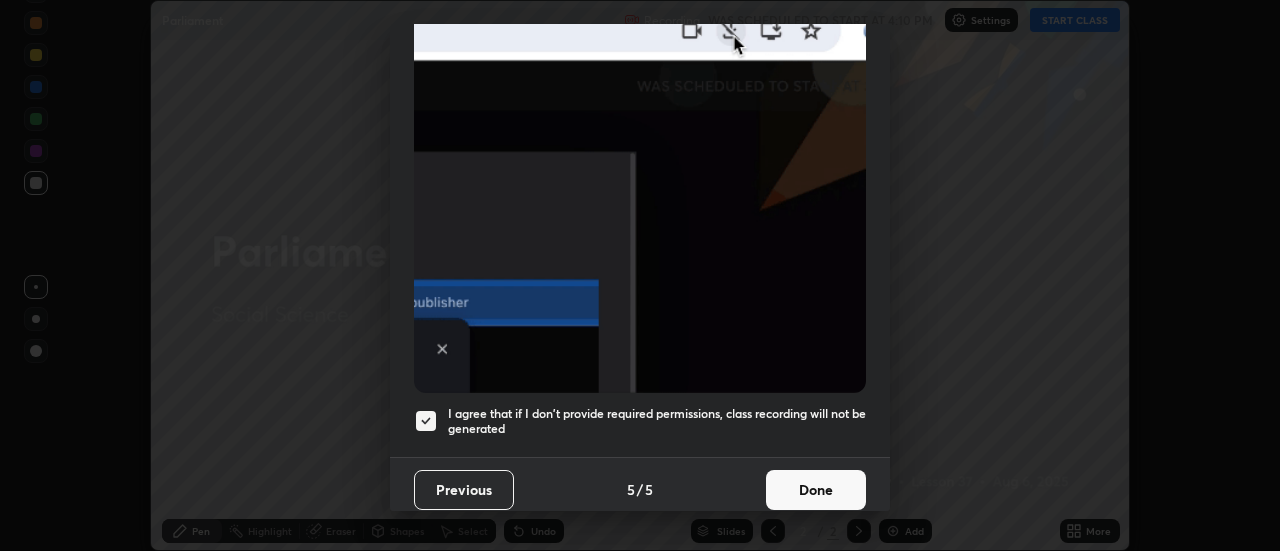 click on "Done" at bounding box center (816, 490) 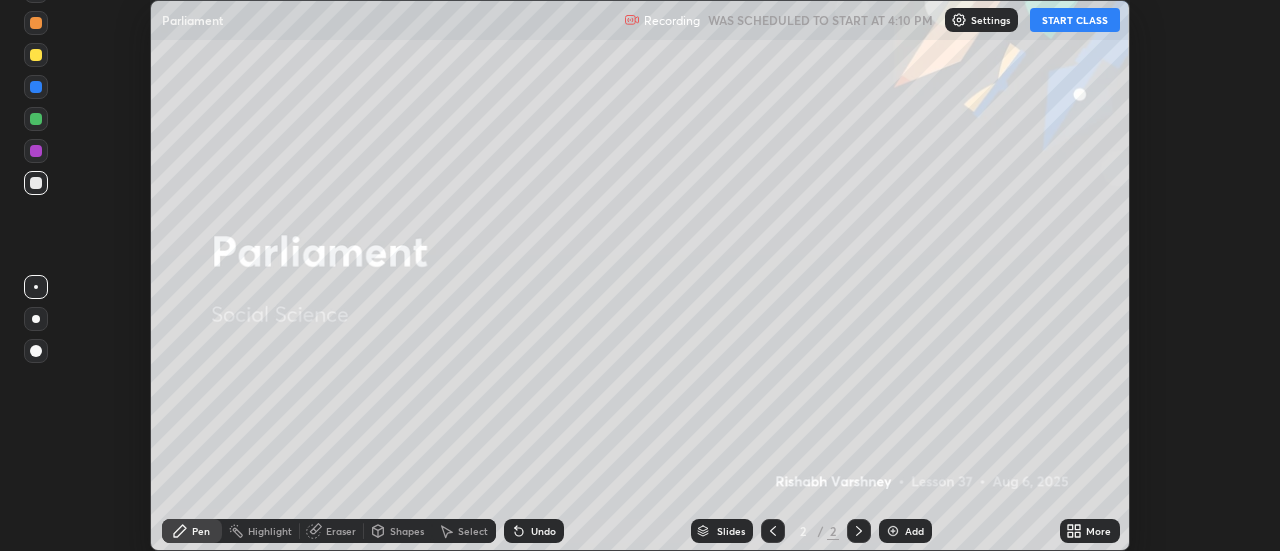 click on "START CLASS" at bounding box center (1075, 20) 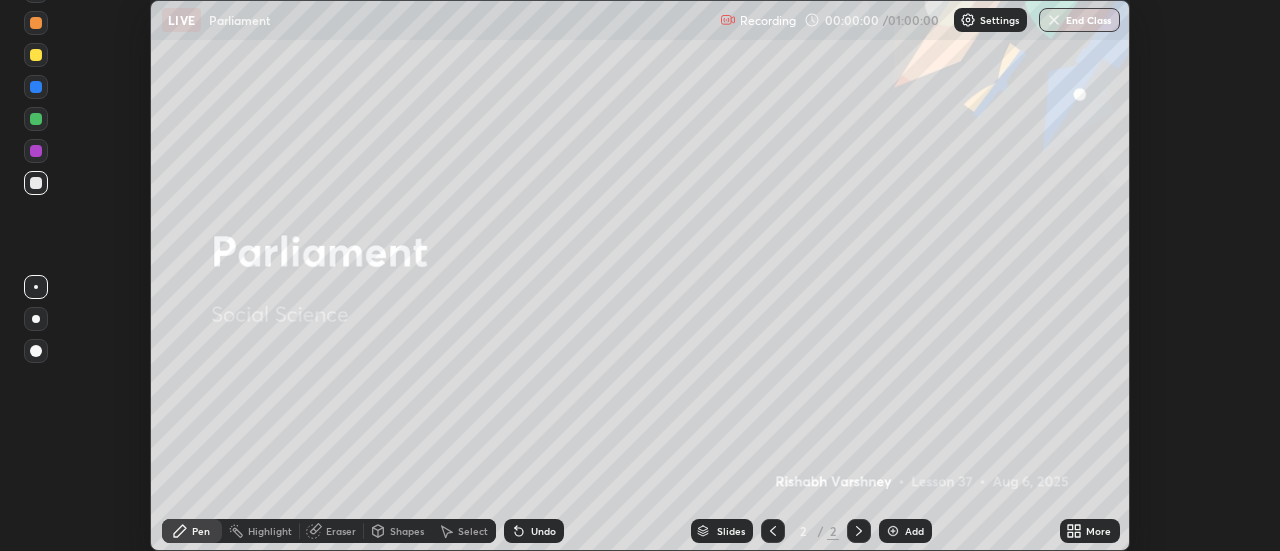 click 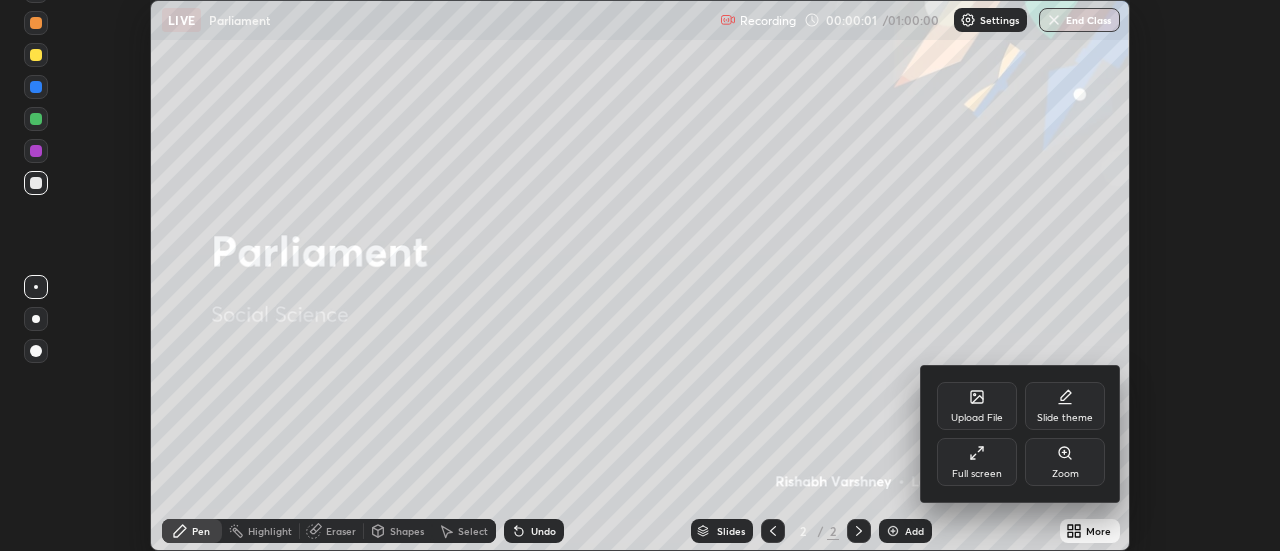 click on "Full screen" at bounding box center [977, 462] 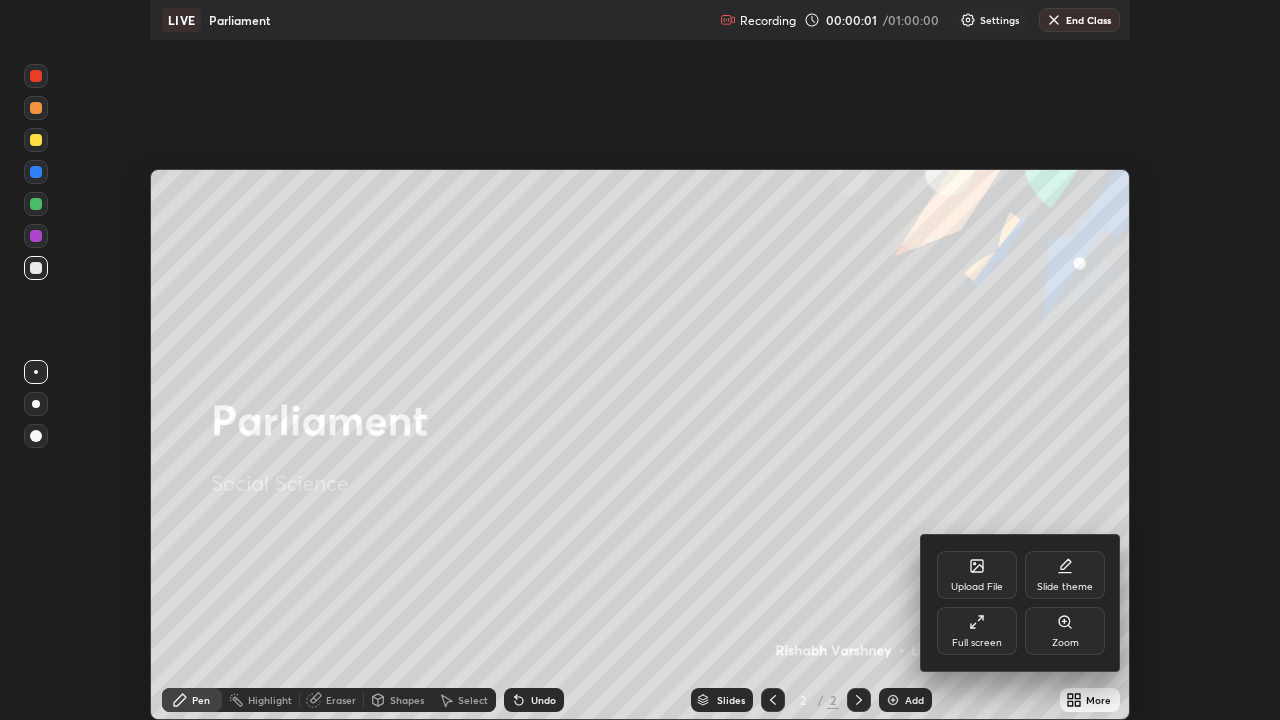 scroll, scrollTop: 99280, scrollLeft: 98720, axis: both 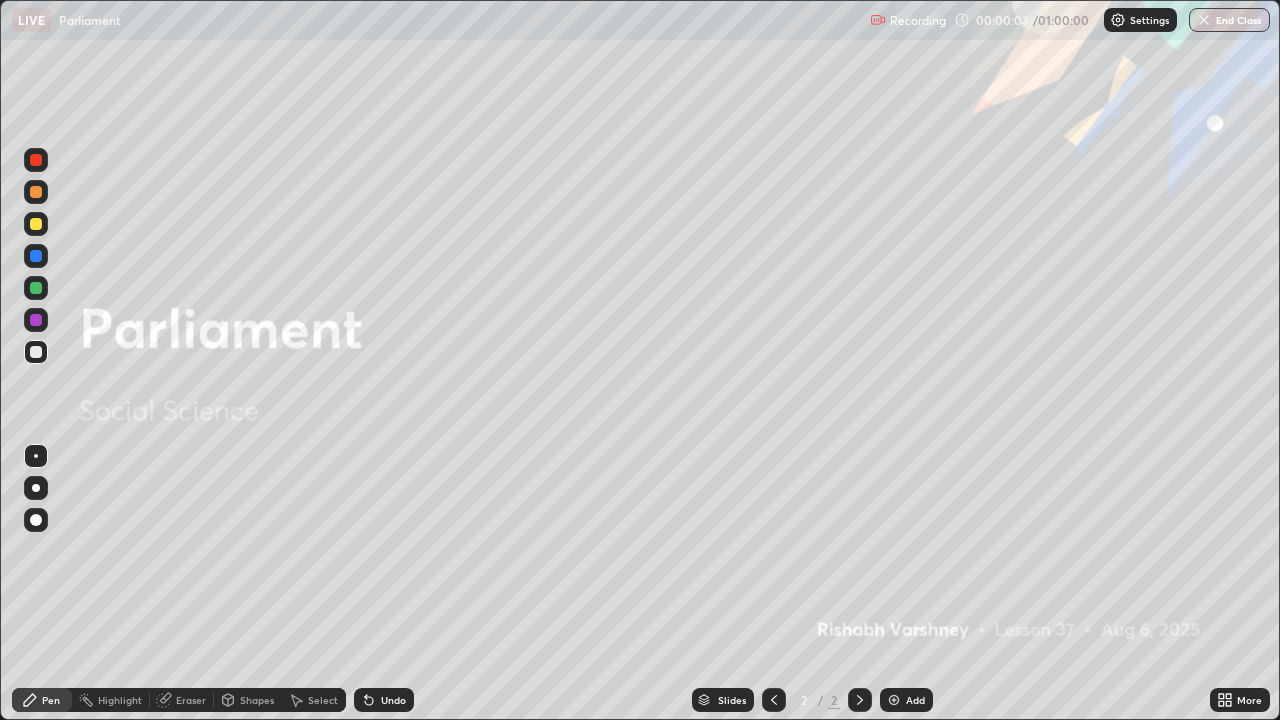 click on "Add" at bounding box center [915, 700] 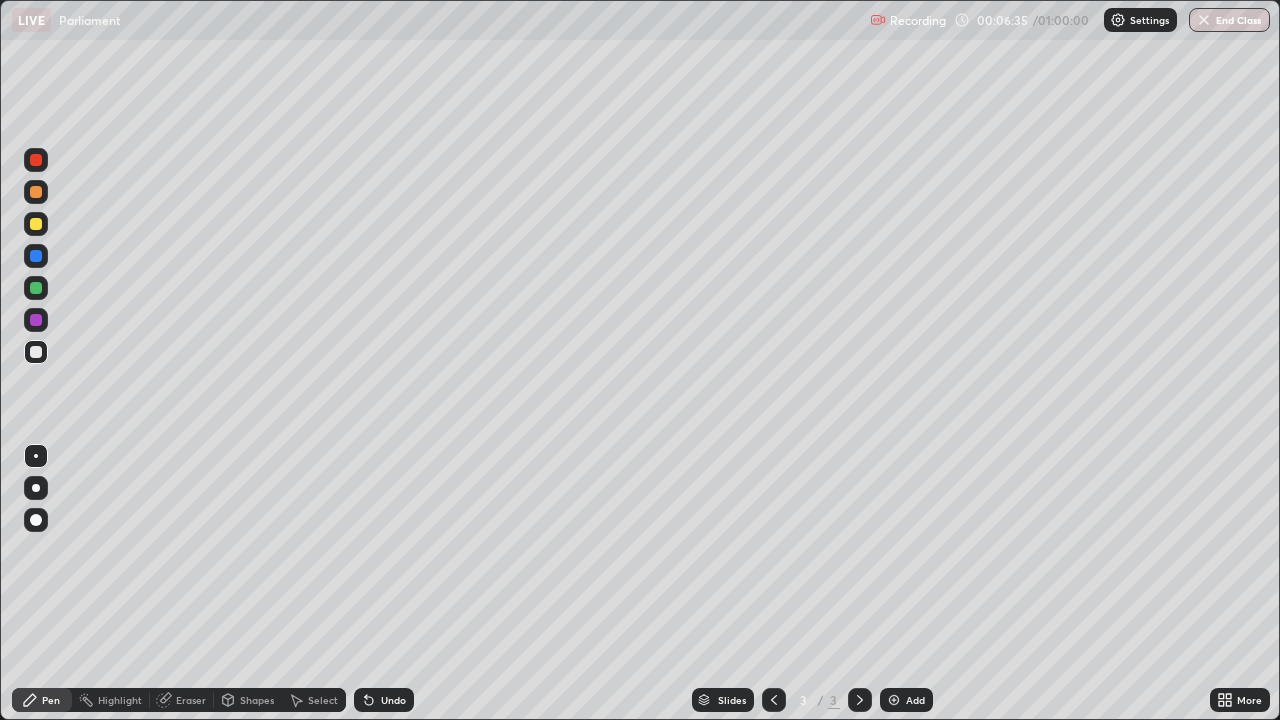 click on "Add" at bounding box center (906, 700) 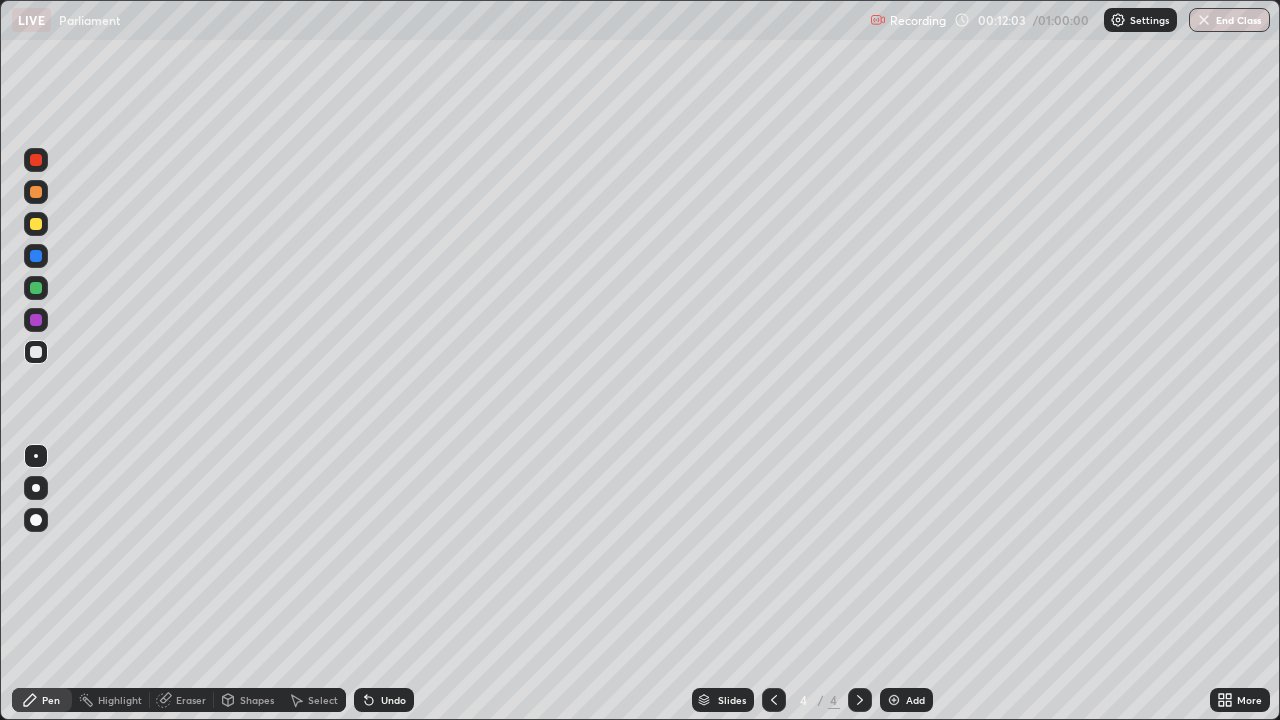 click at bounding box center (894, 700) 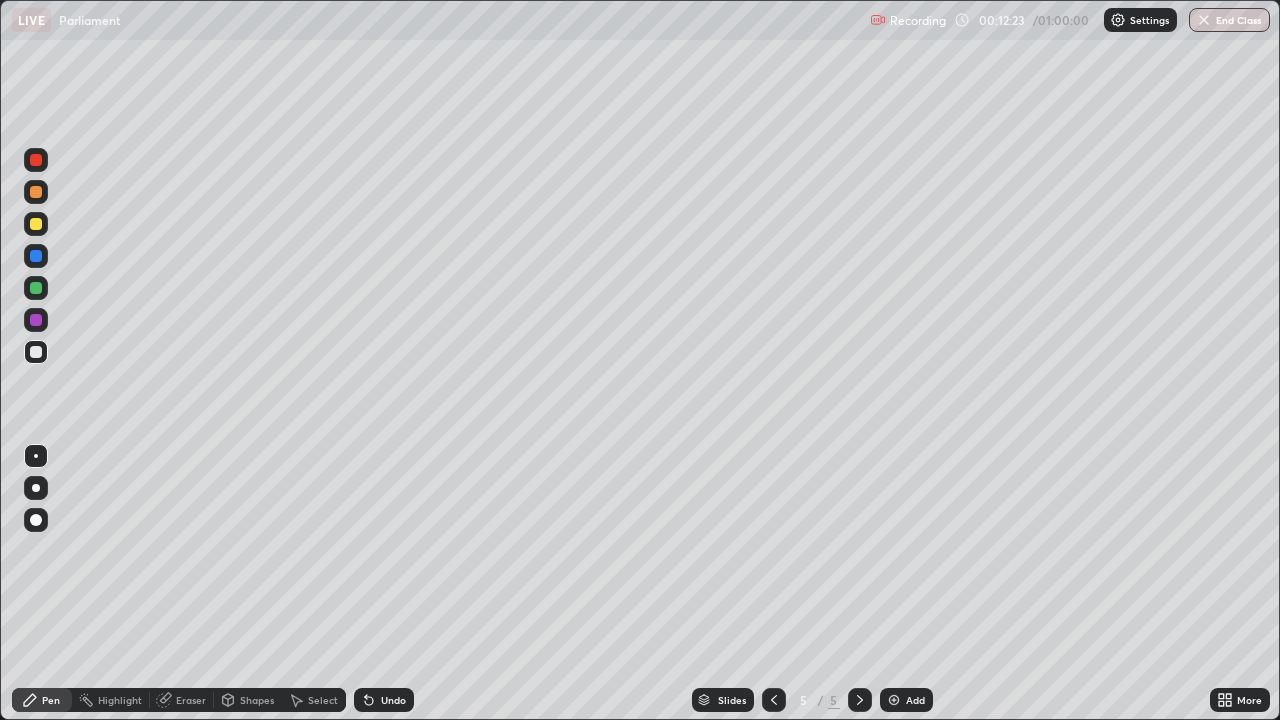 click at bounding box center (36, 192) 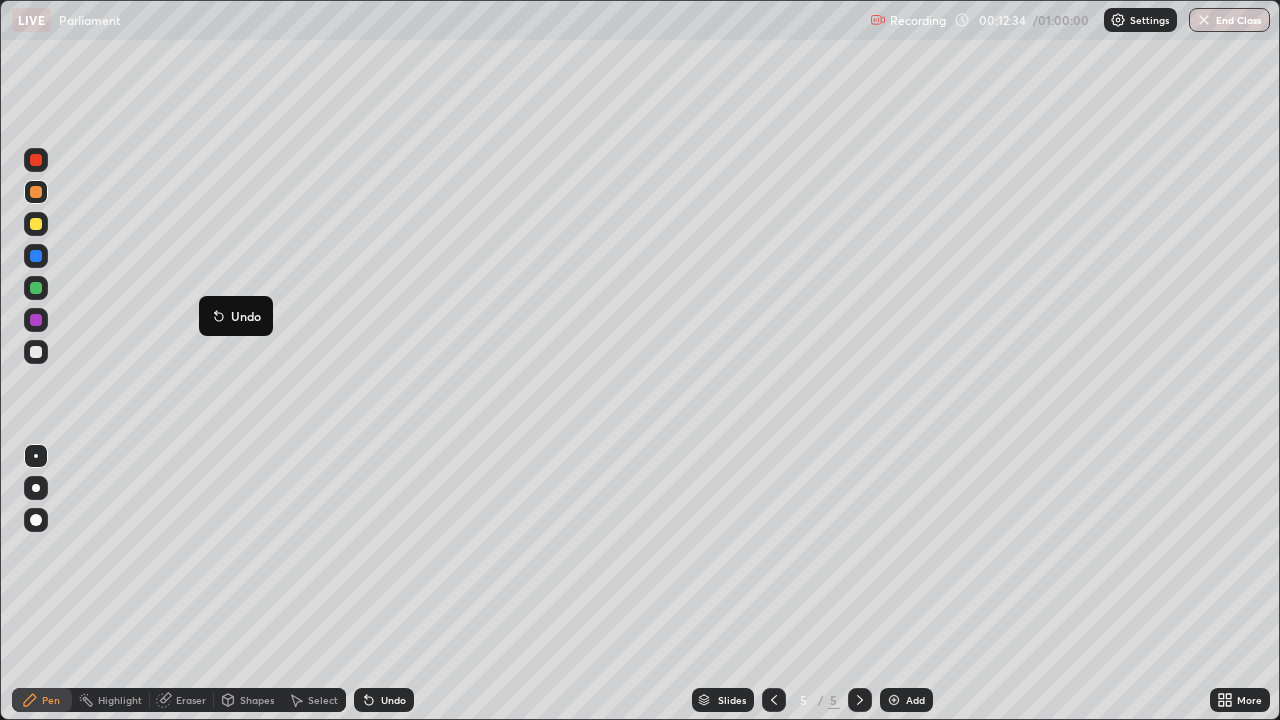 click at bounding box center (36, 224) 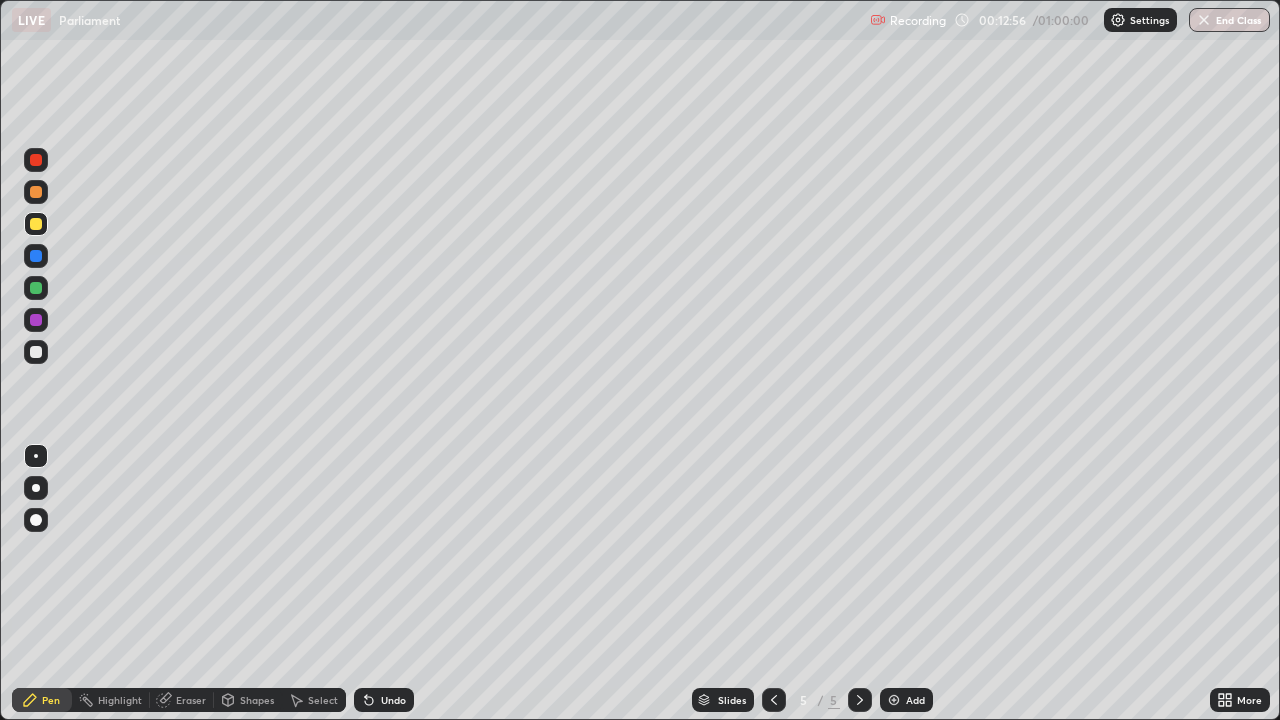 click at bounding box center (36, 288) 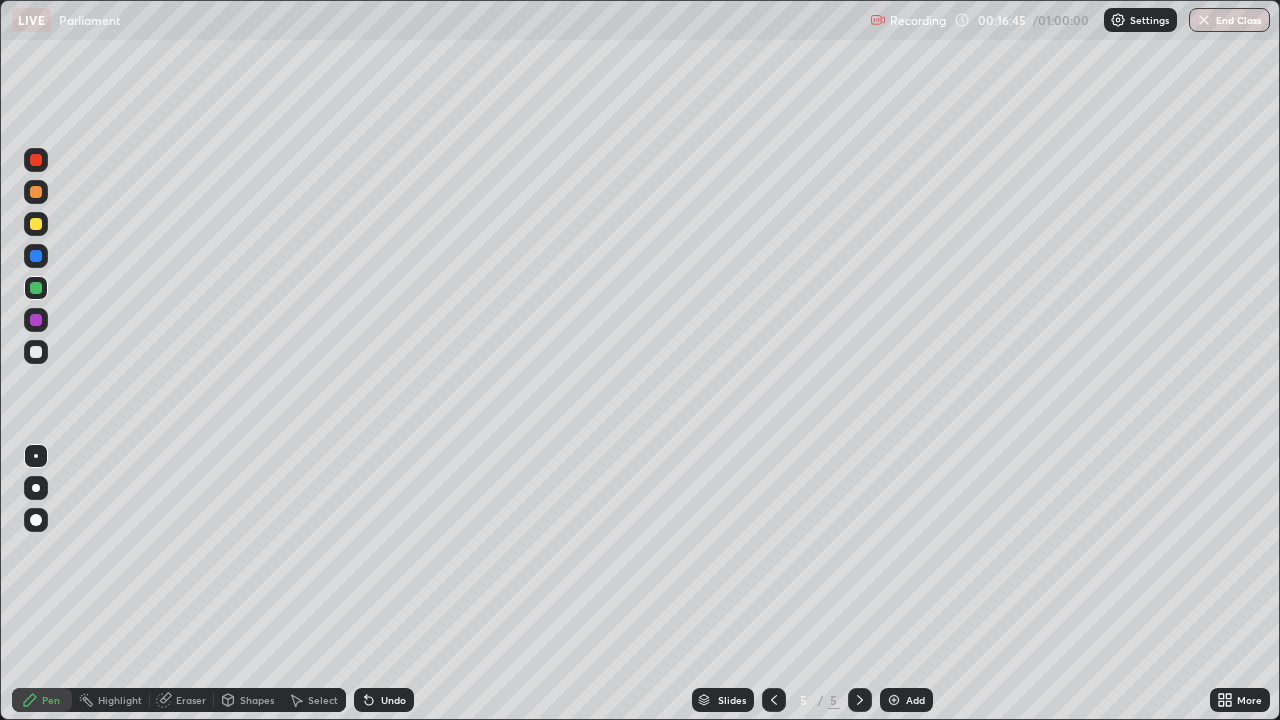 click at bounding box center [894, 700] 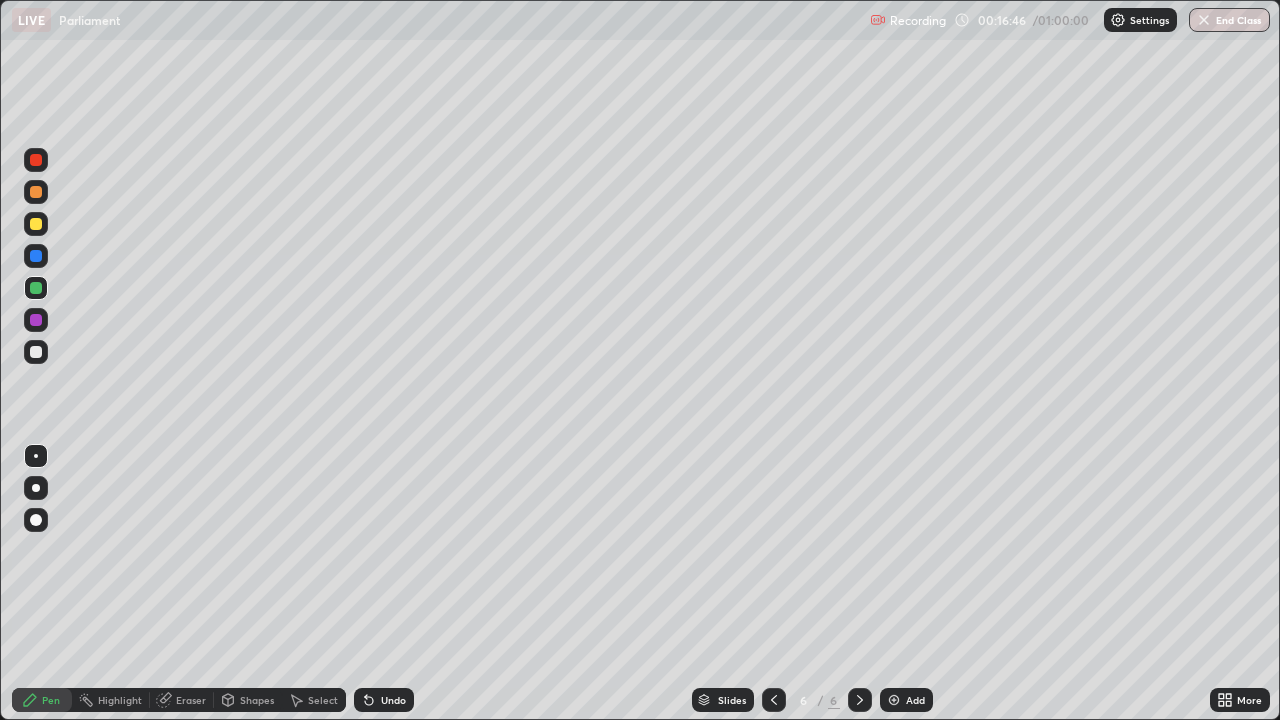 click 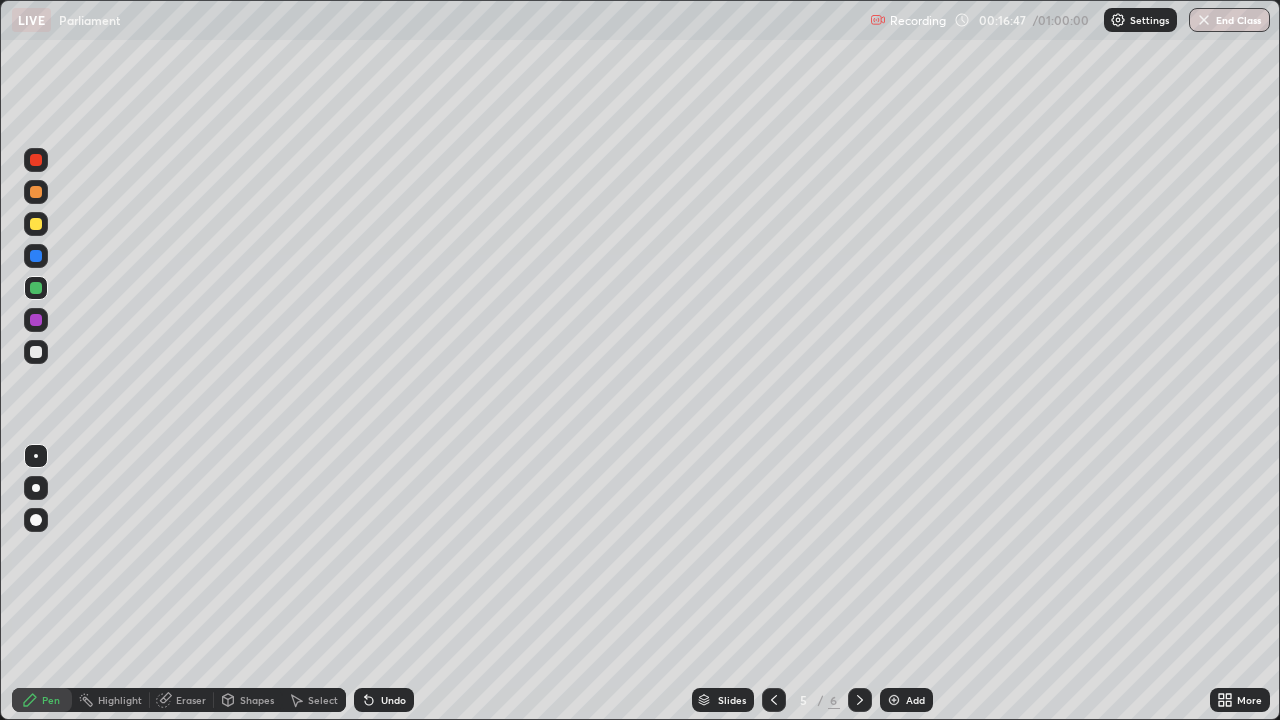 click on "Add" at bounding box center (906, 700) 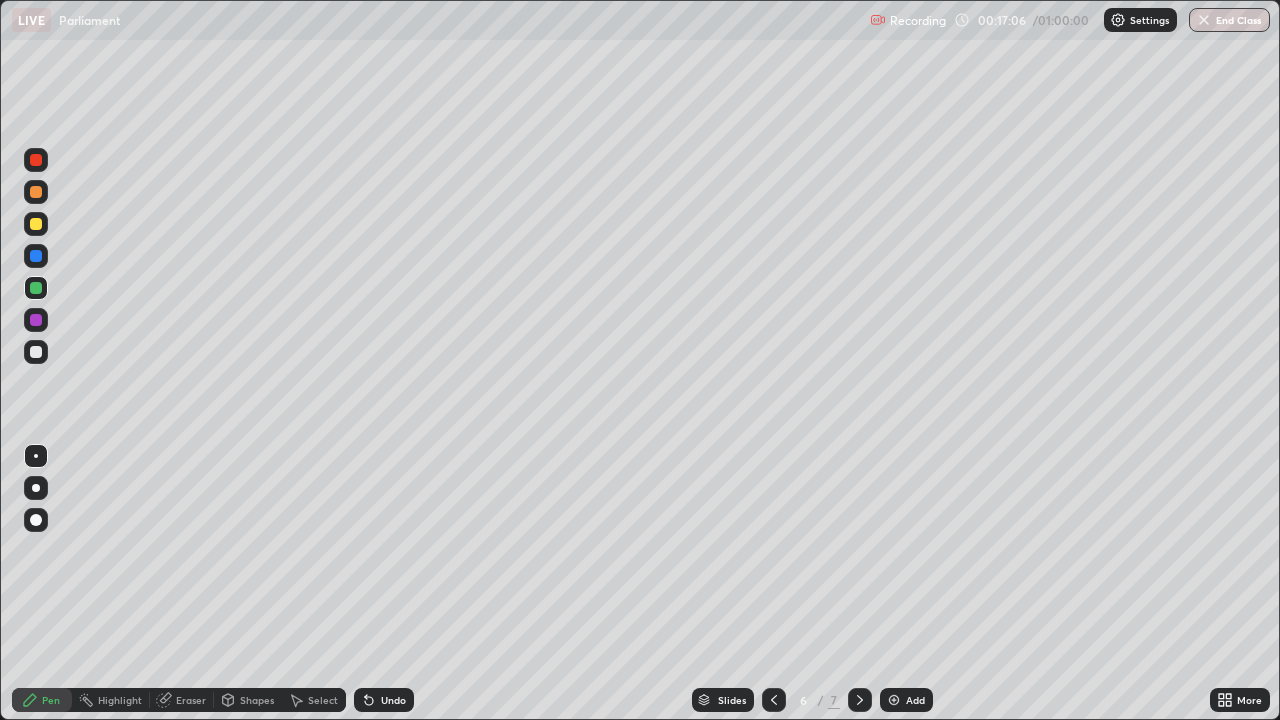 click at bounding box center [36, 224] 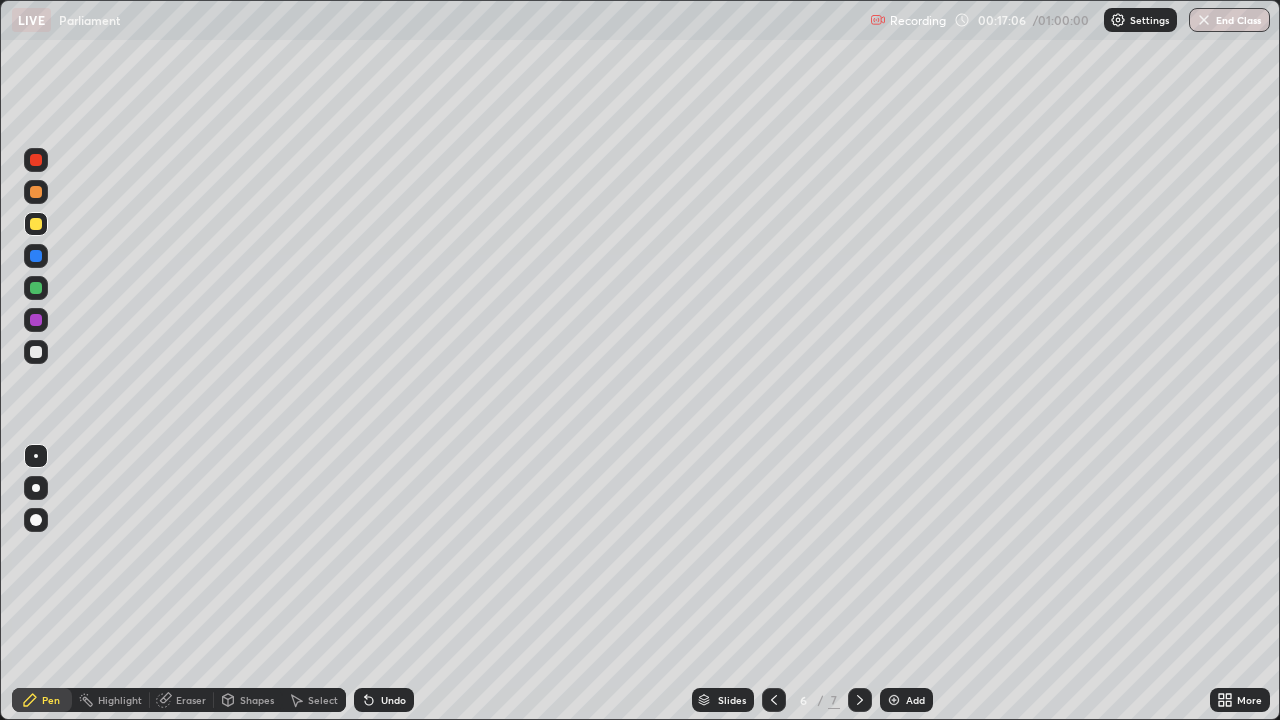 click at bounding box center [36, 192] 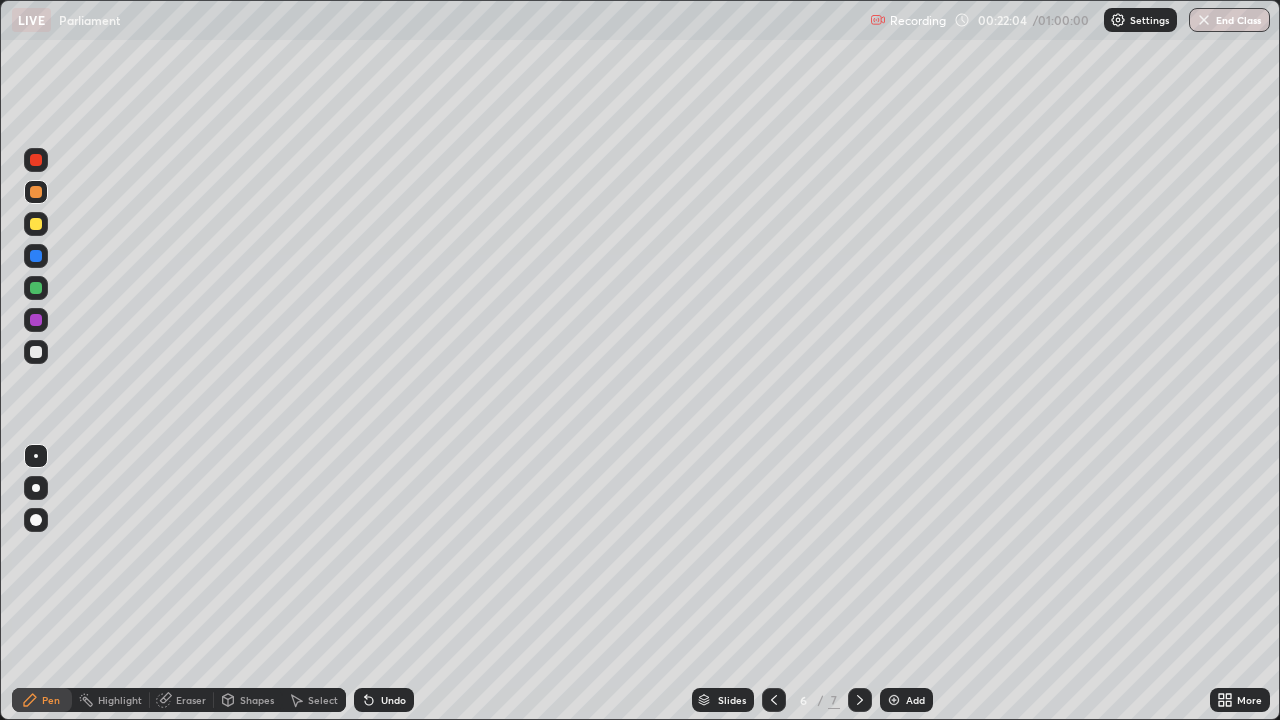 click at bounding box center (894, 700) 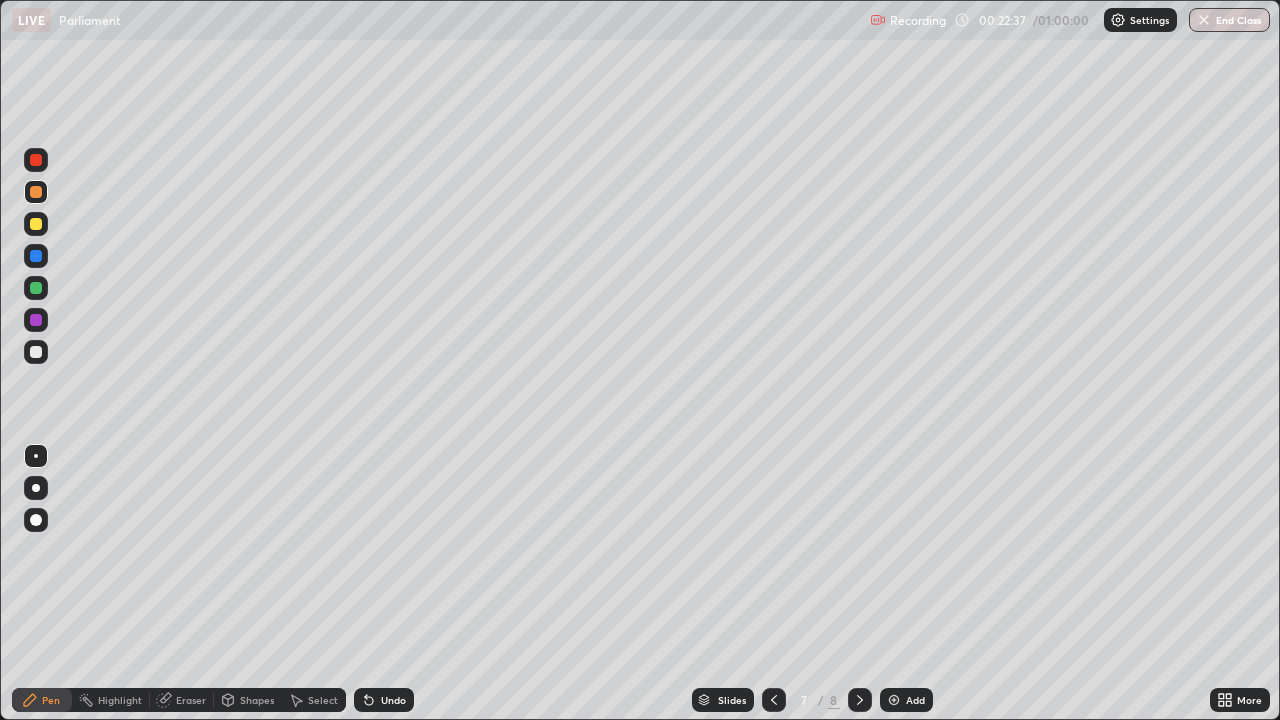 click at bounding box center (36, 224) 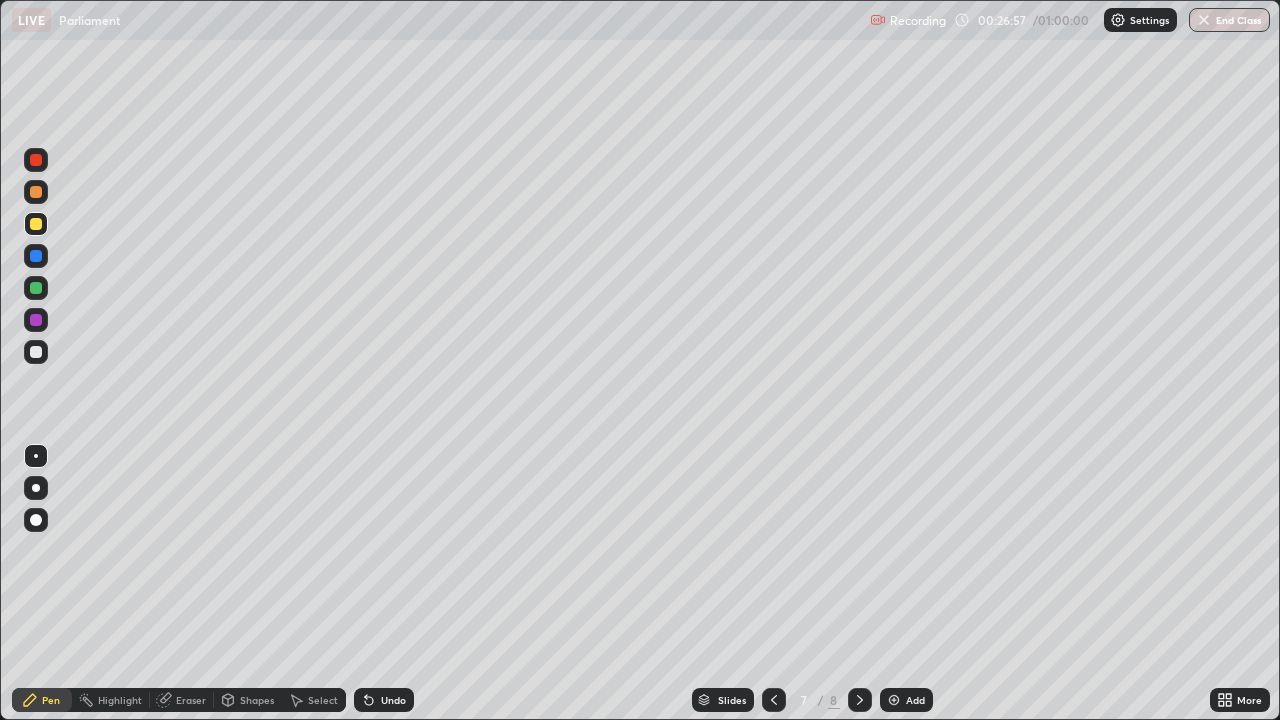click on "Add" at bounding box center (906, 700) 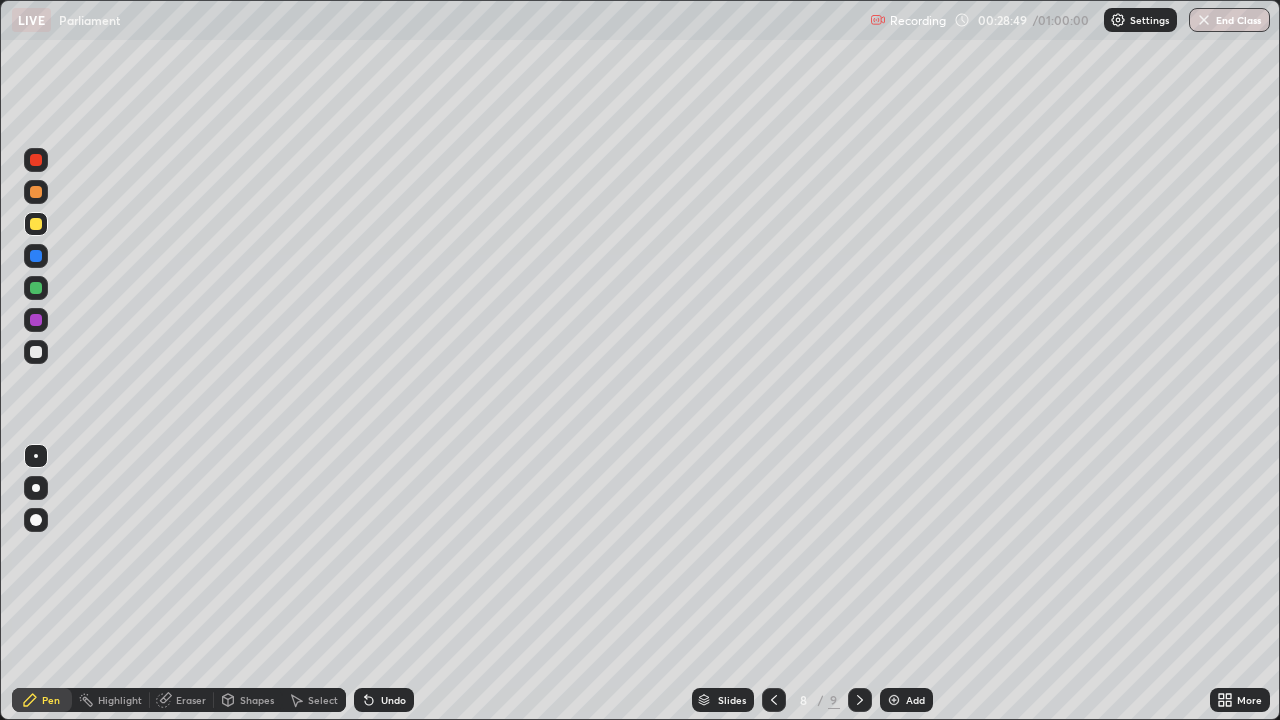 click at bounding box center [36, 288] 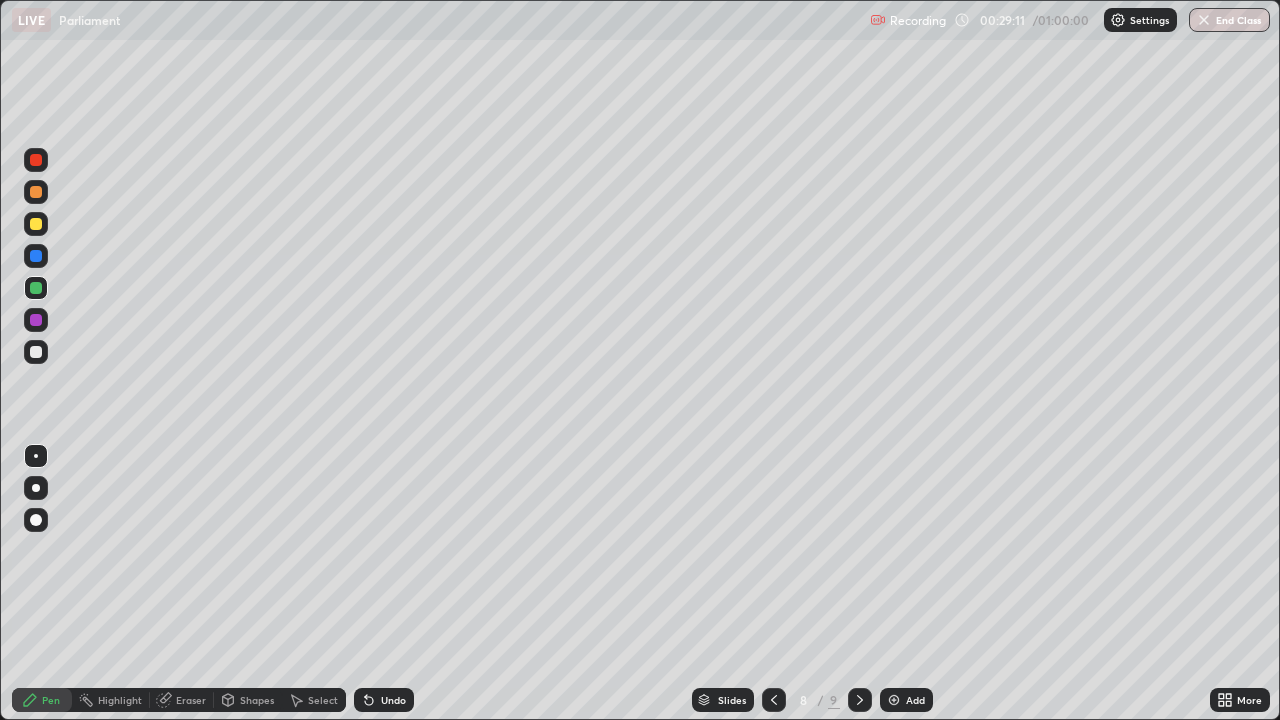 click at bounding box center [36, 256] 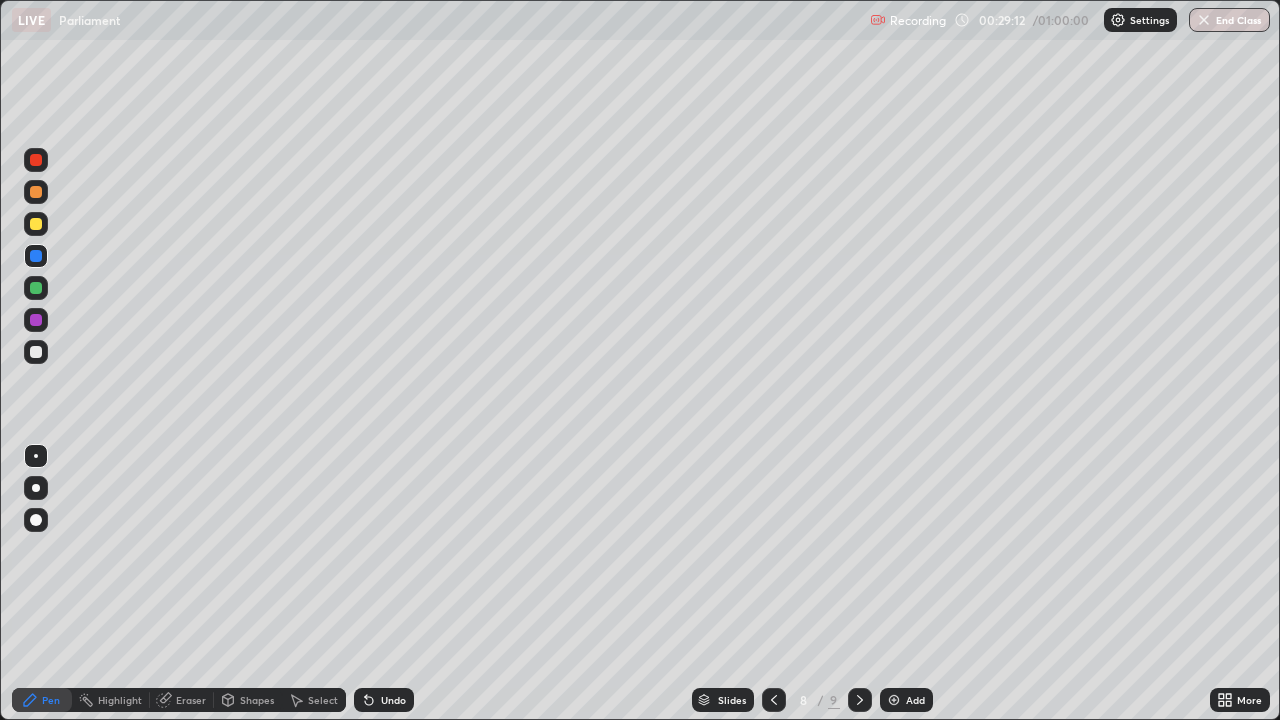 click at bounding box center [36, 224] 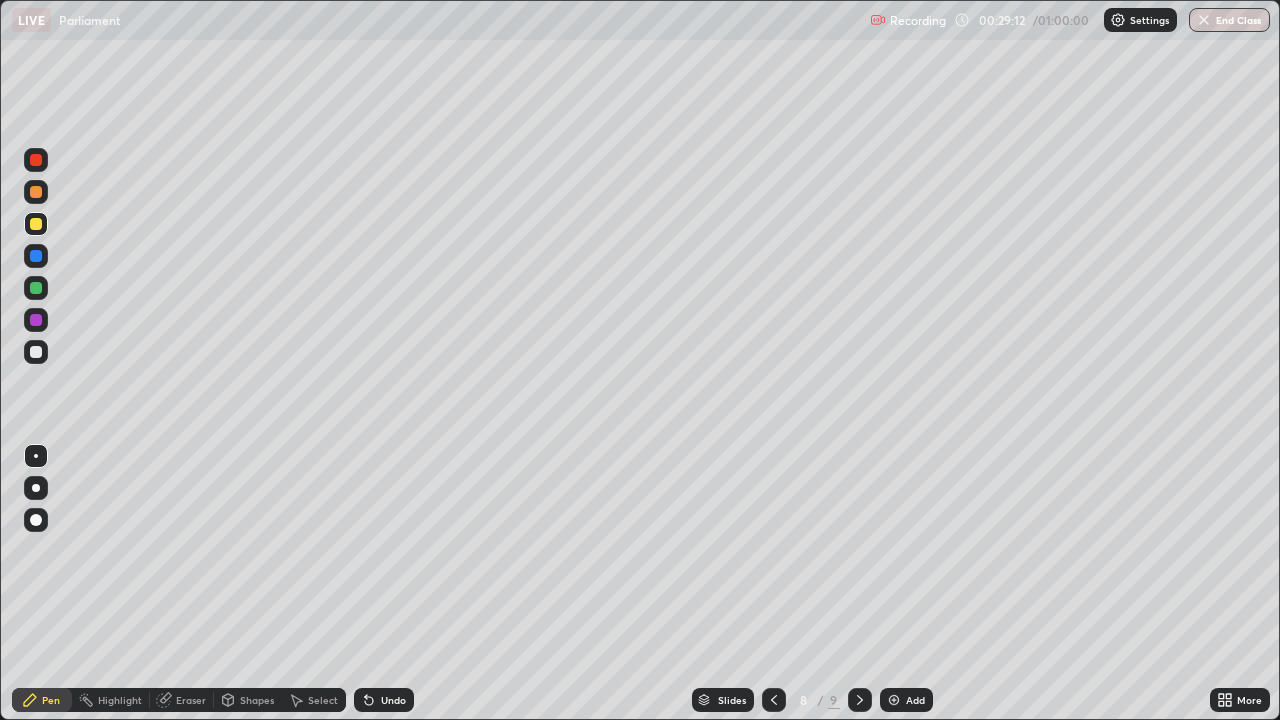 click at bounding box center [36, 192] 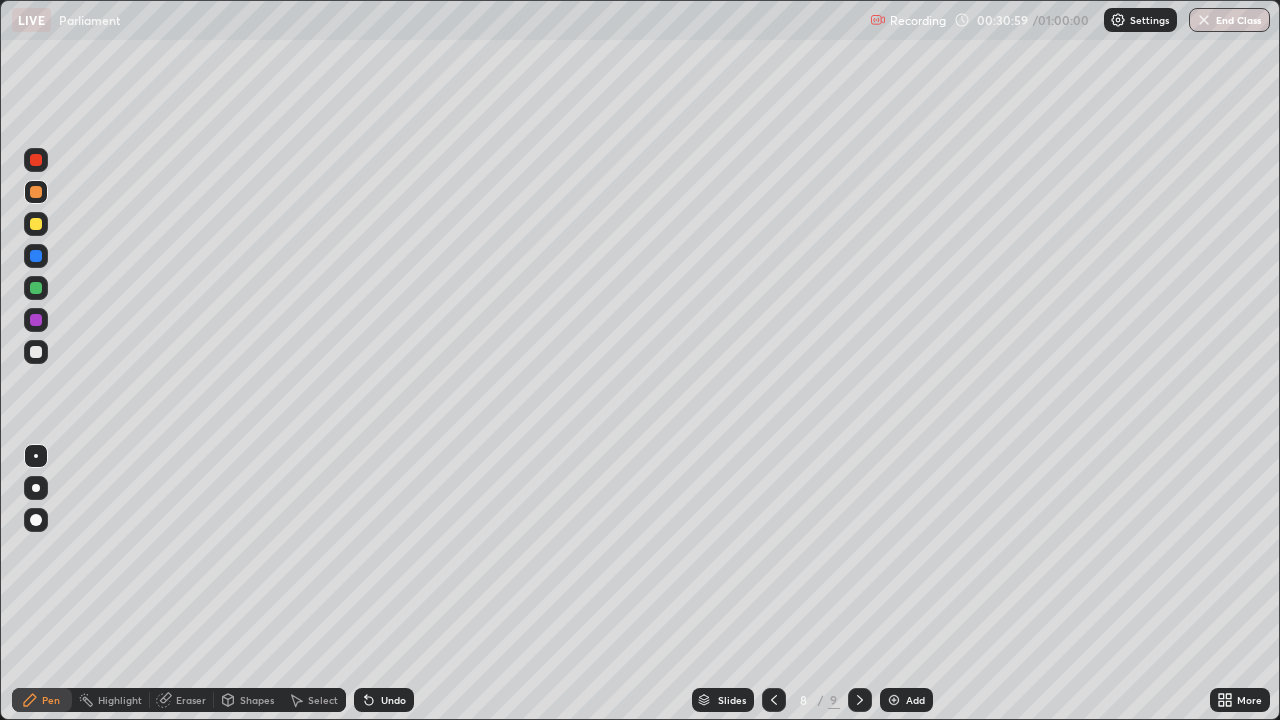 click on "Eraser" at bounding box center [191, 700] 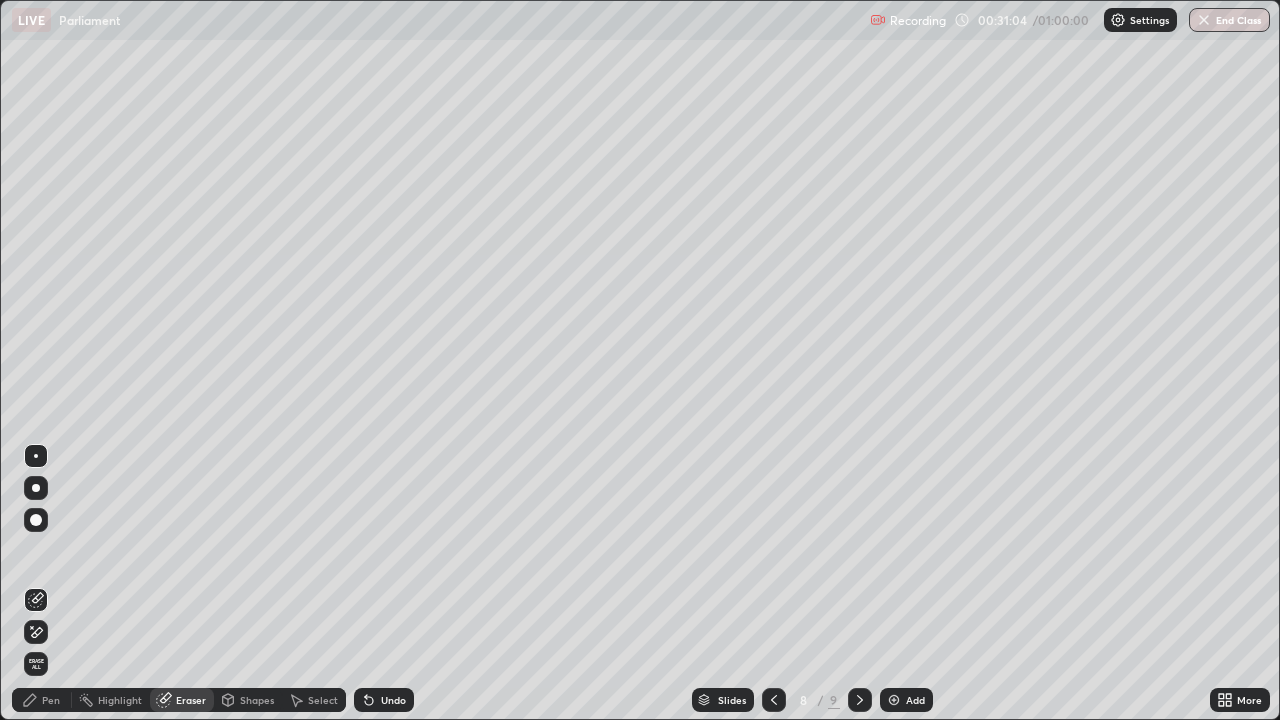 click on "Pen" at bounding box center (51, 700) 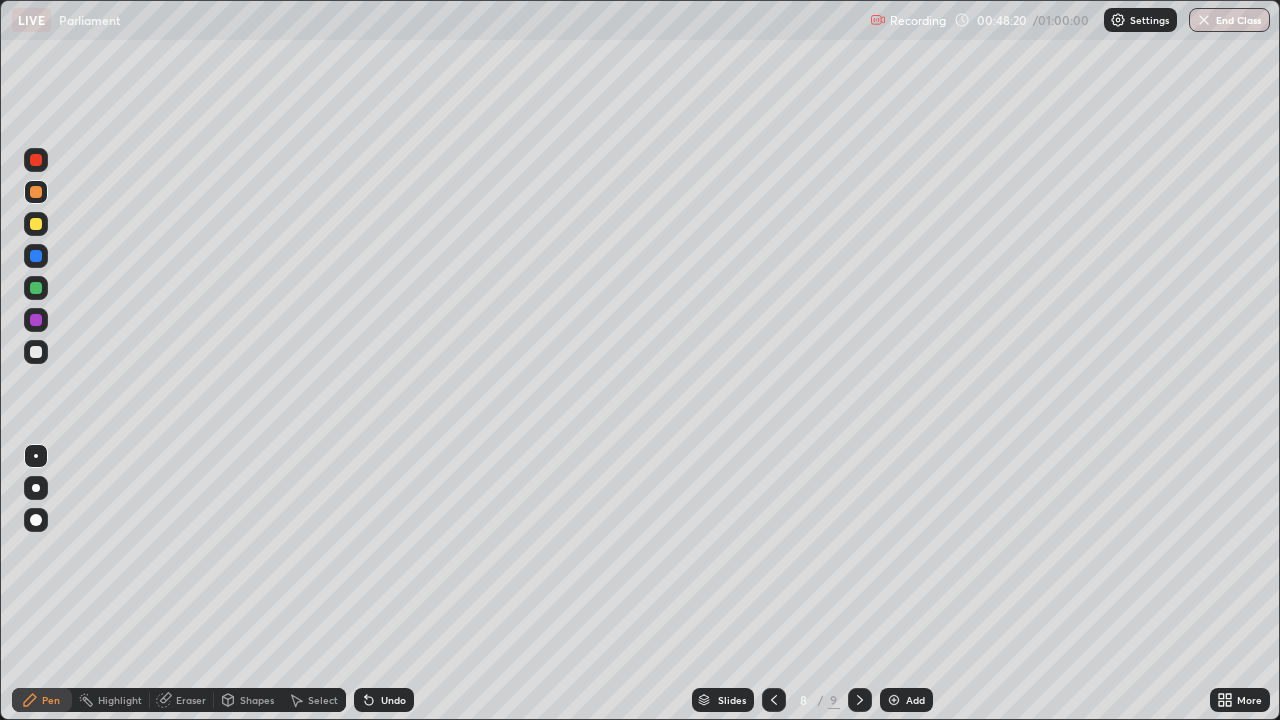click at bounding box center [894, 700] 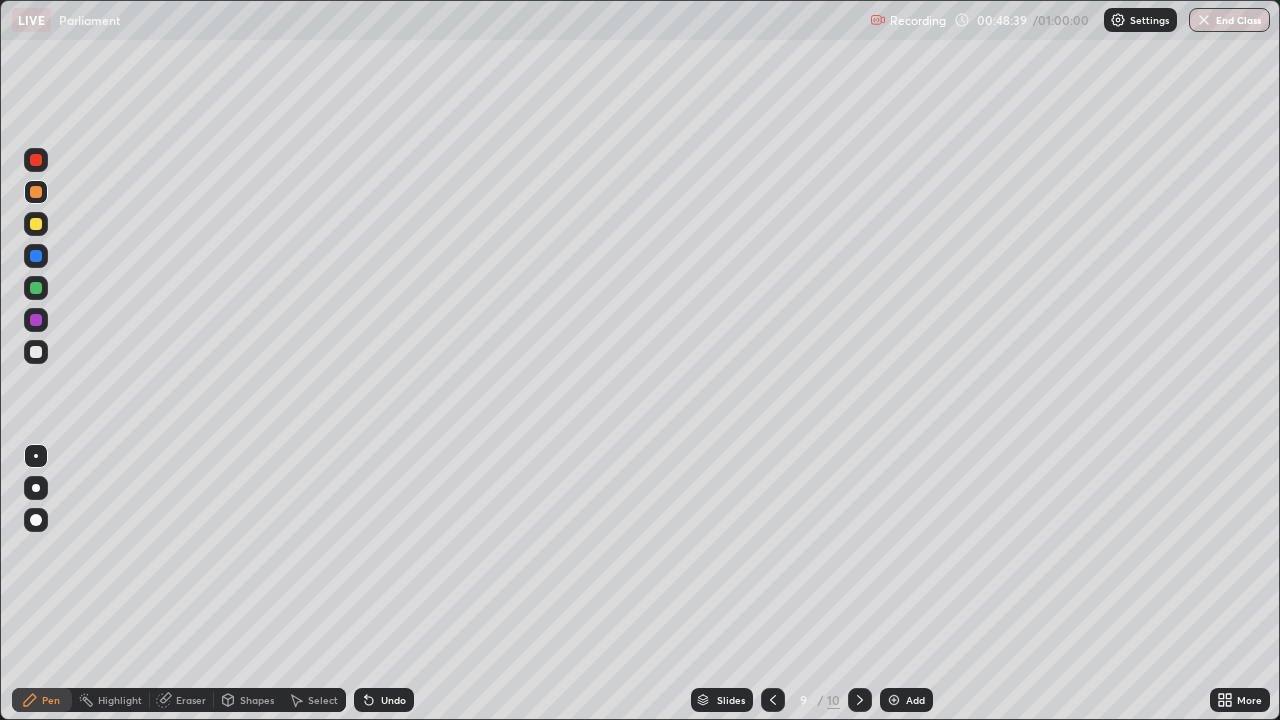 click on "Eraser" at bounding box center [191, 700] 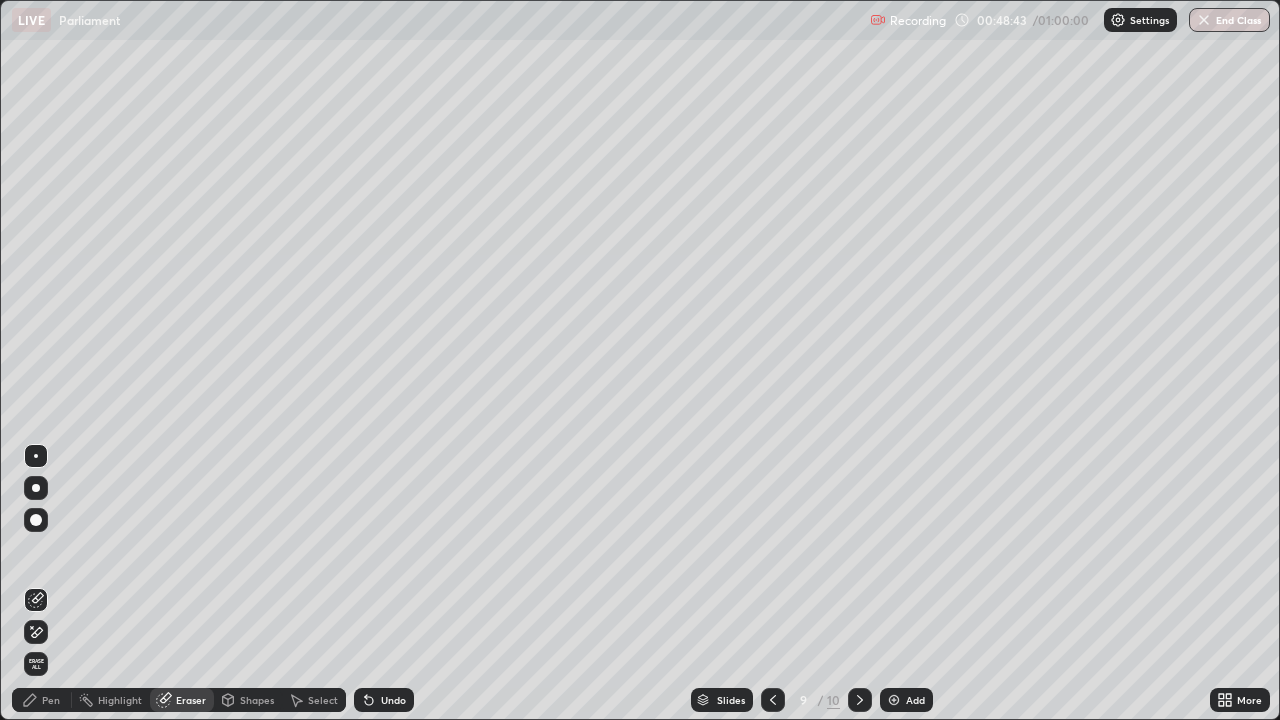 click on "Pen" at bounding box center (42, 700) 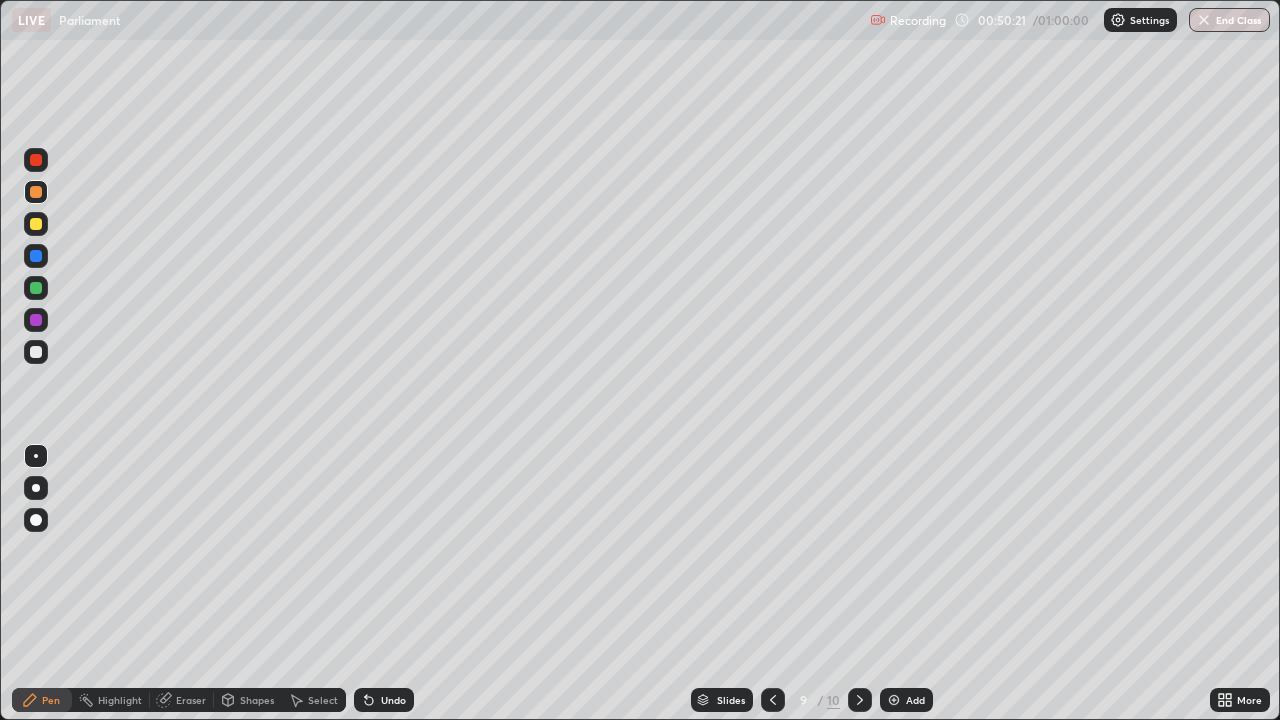 click at bounding box center [36, 256] 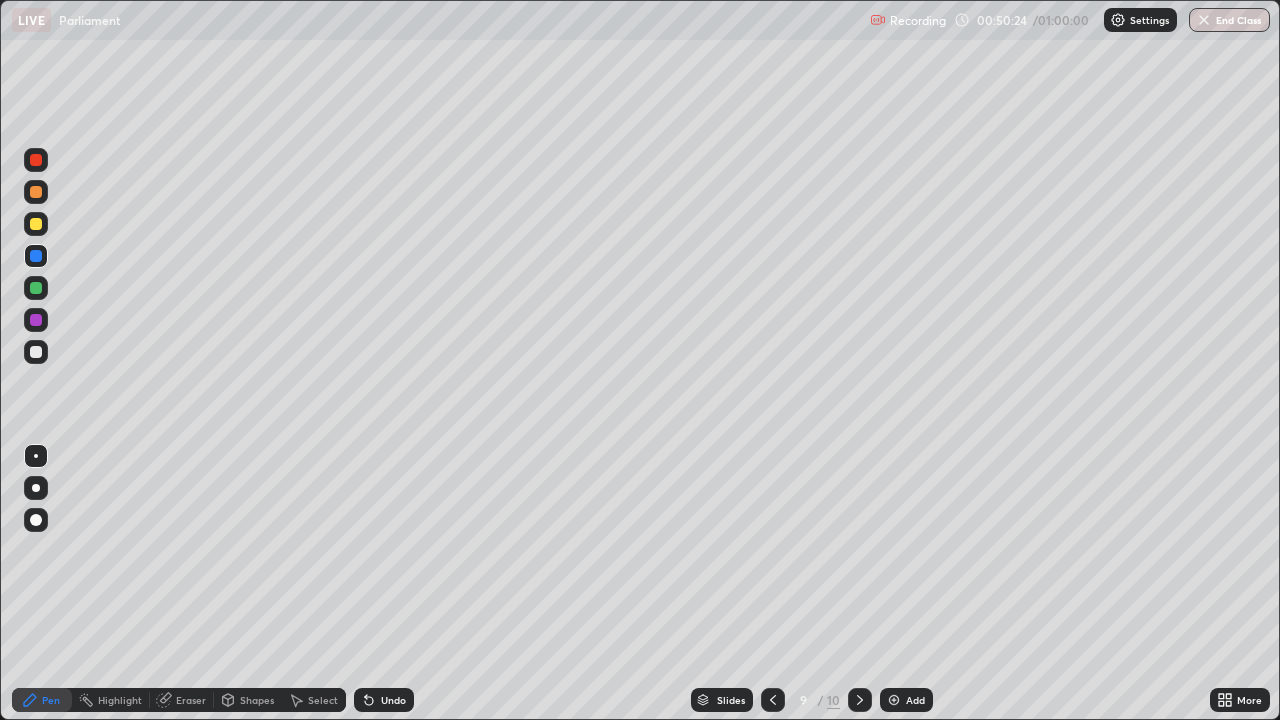 click at bounding box center (36, 288) 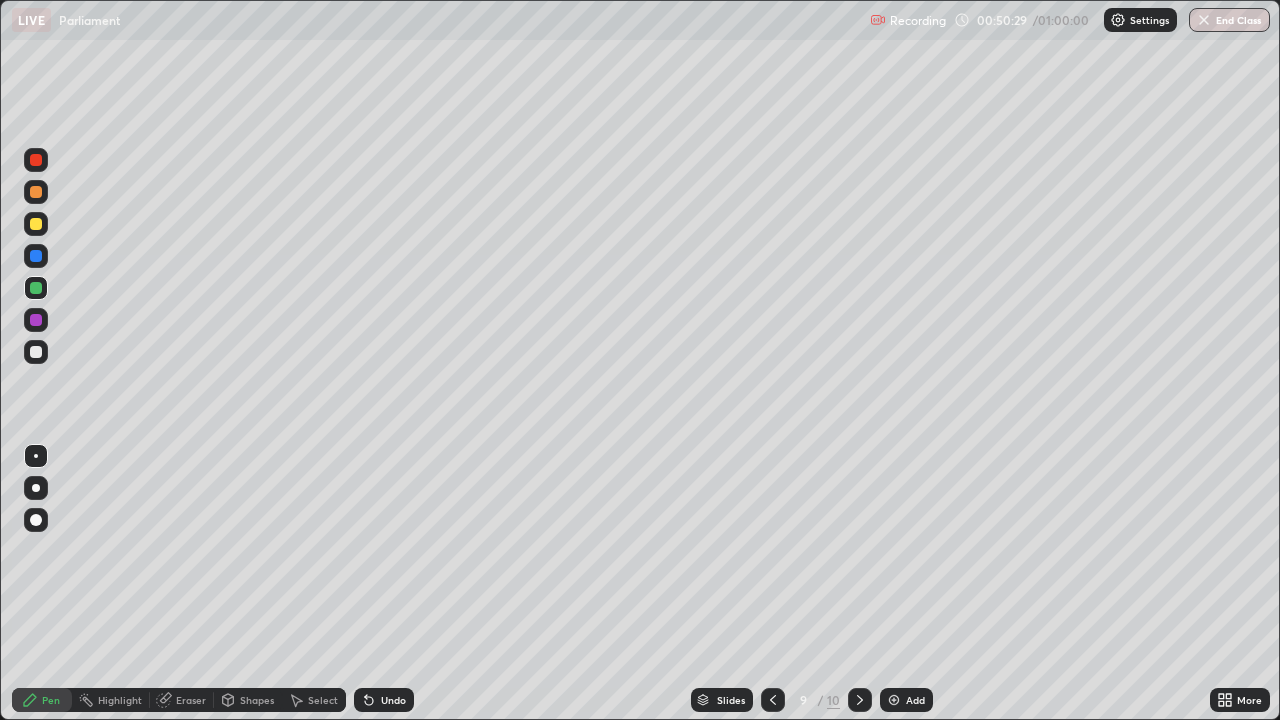 click at bounding box center [36, 192] 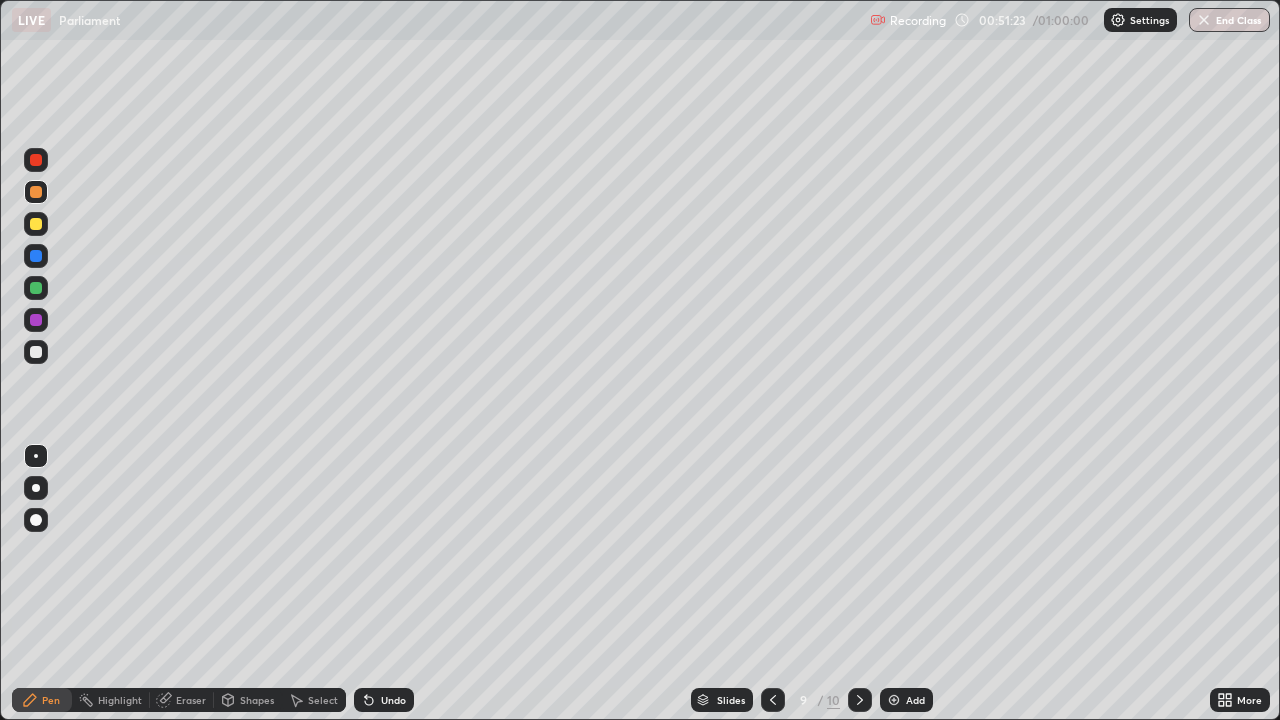 click at bounding box center [36, 352] 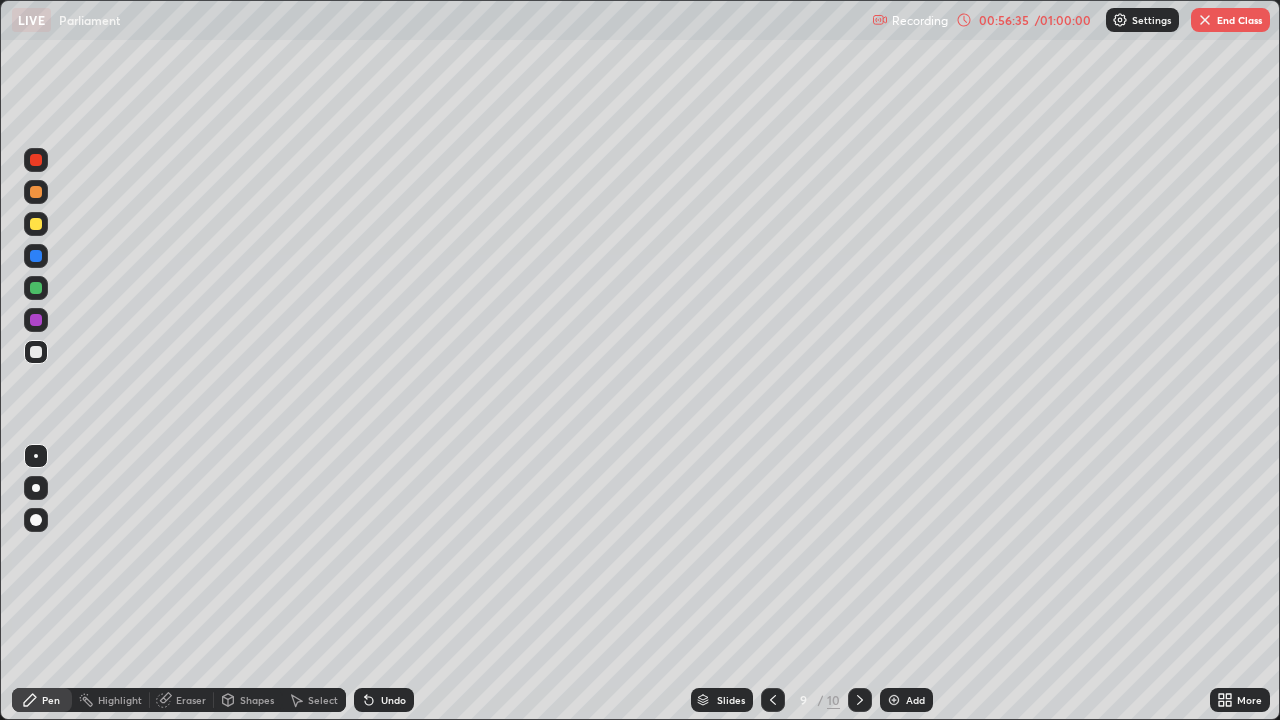 click on "End Class" at bounding box center (1230, 20) 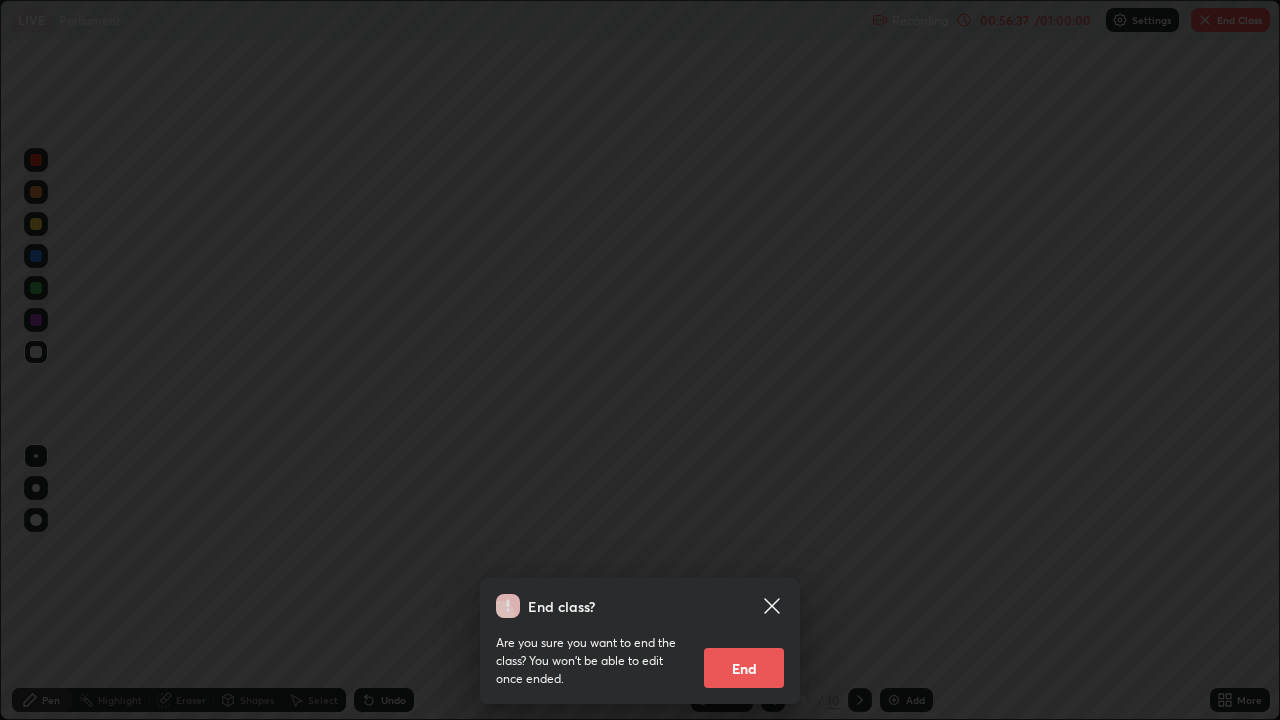 click on "End" at bounding box center (744, 668) 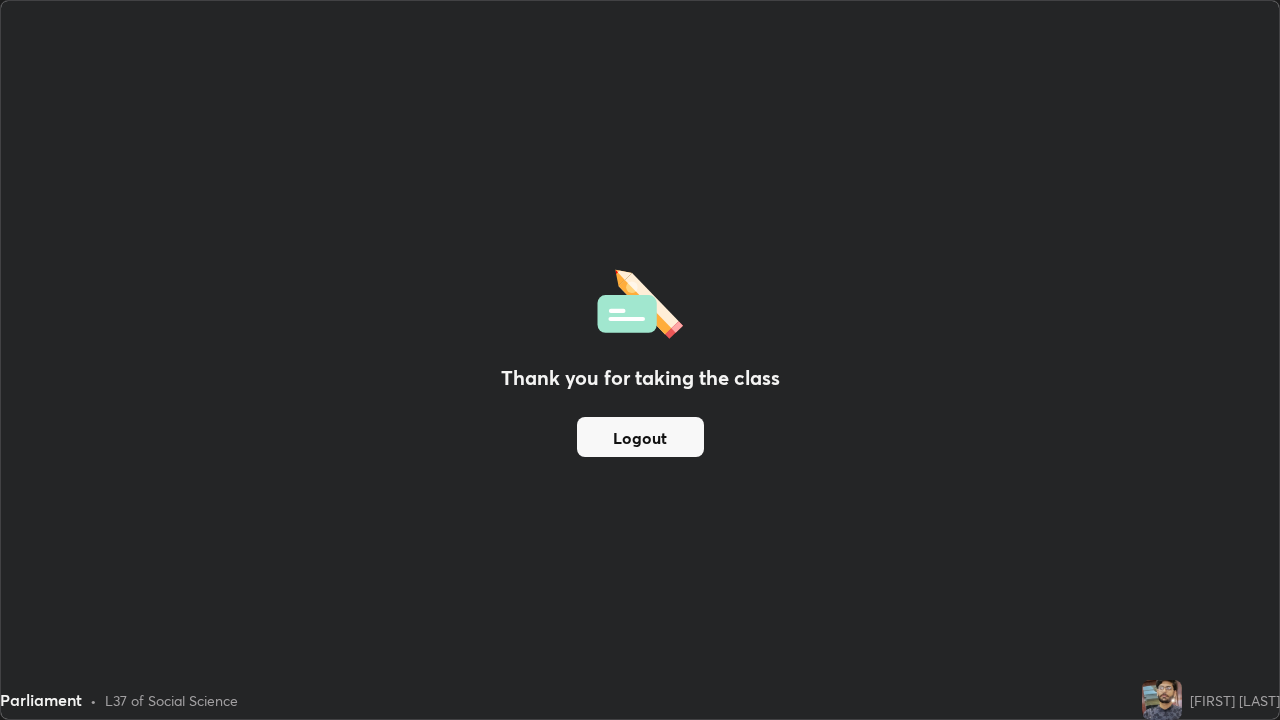 click on "Logout" at bounding box center [640, 437] 